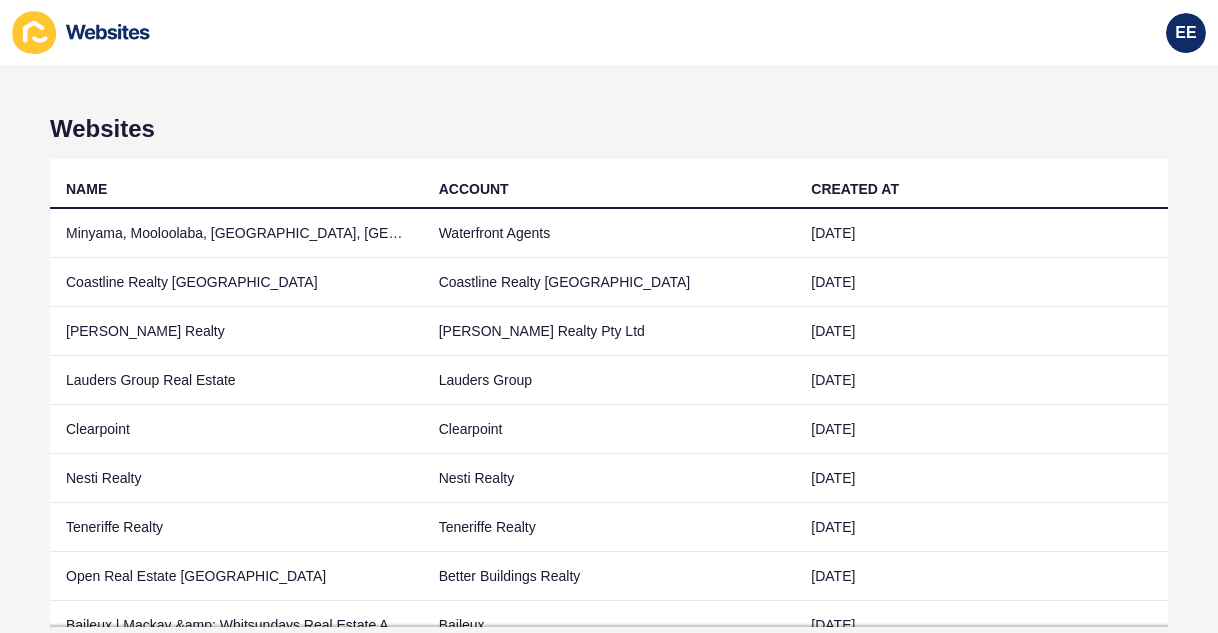 scroll, scrollTop: 0, scrollLeft: 0, axis: both 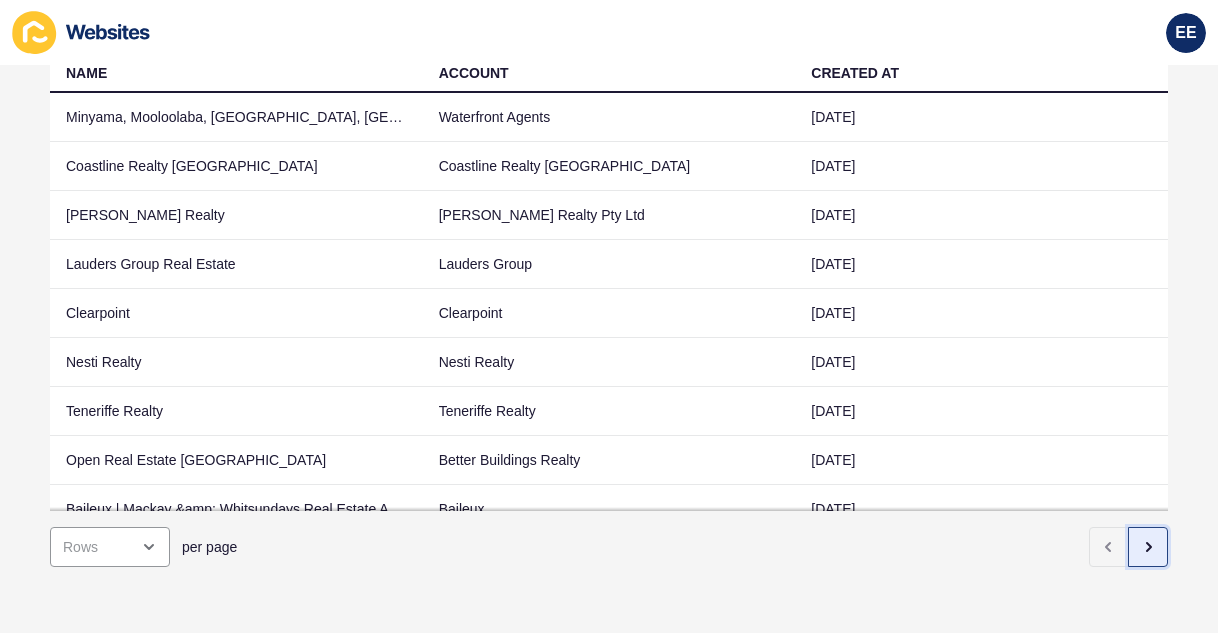 click 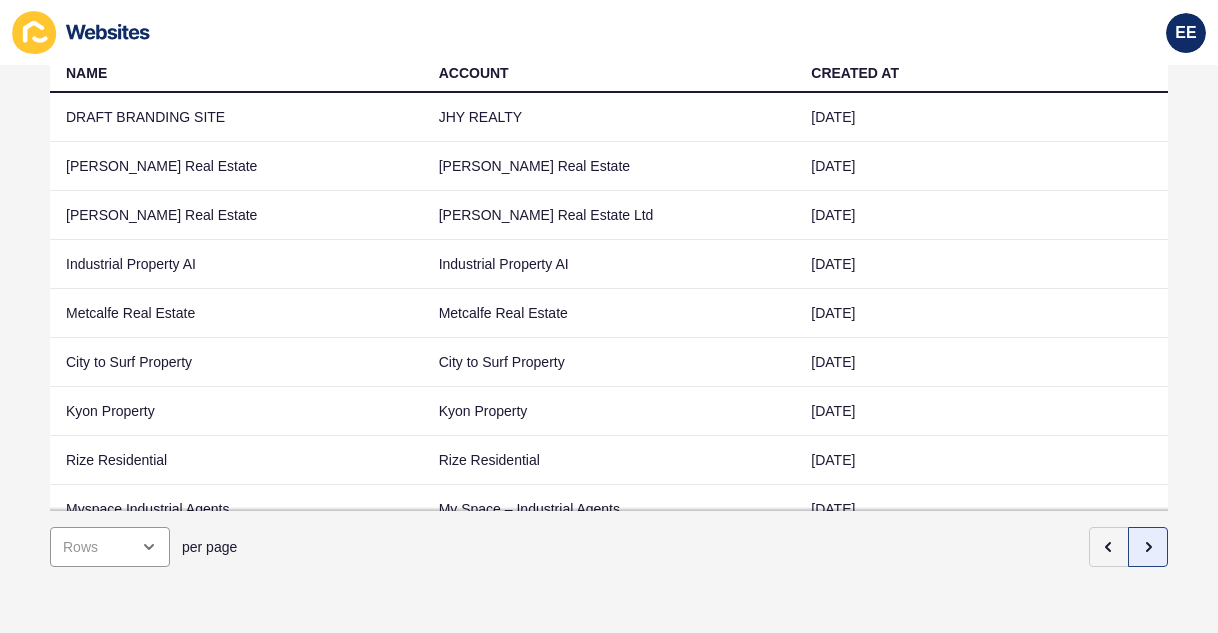 scroll, scrollTop: 98, scrollLeft: 0, axis: vertical 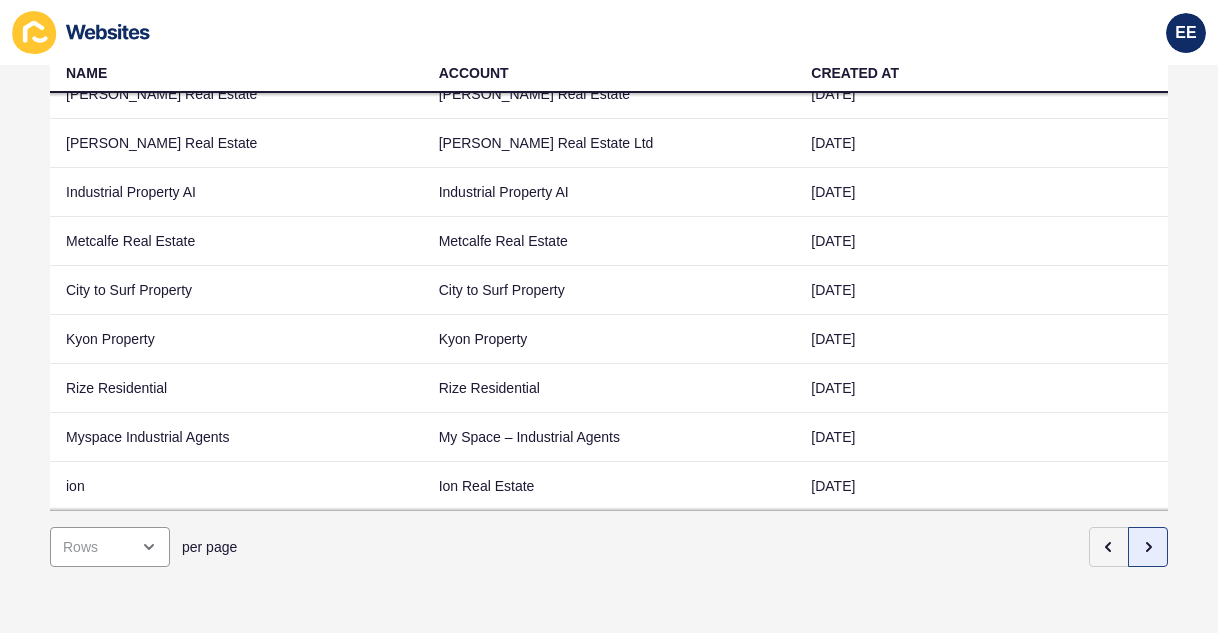 click 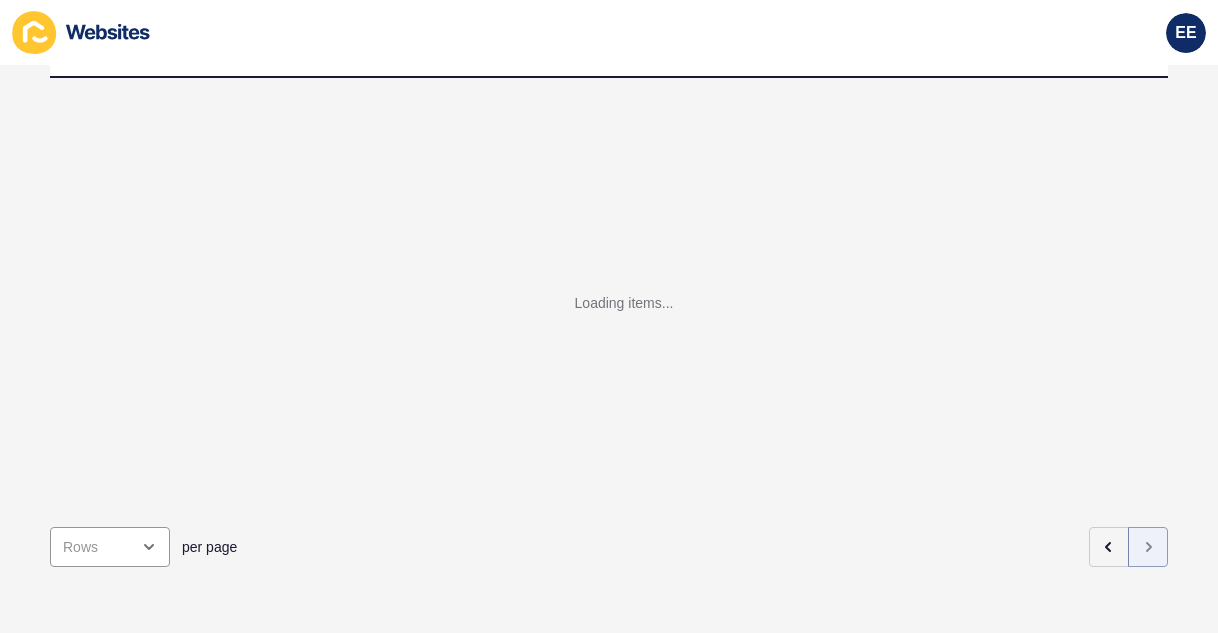 scroll, scrollTop: 15, scrollLeft: 0, axis: vertical 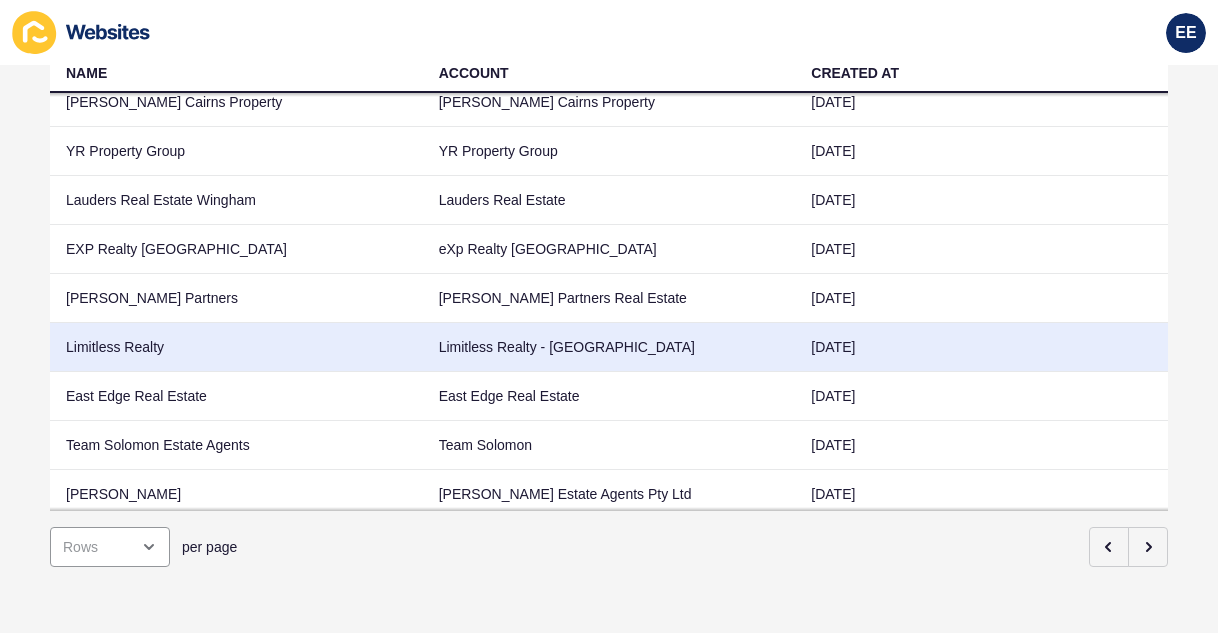 click on "Limitless Realty" at bounding box center (236, 347) 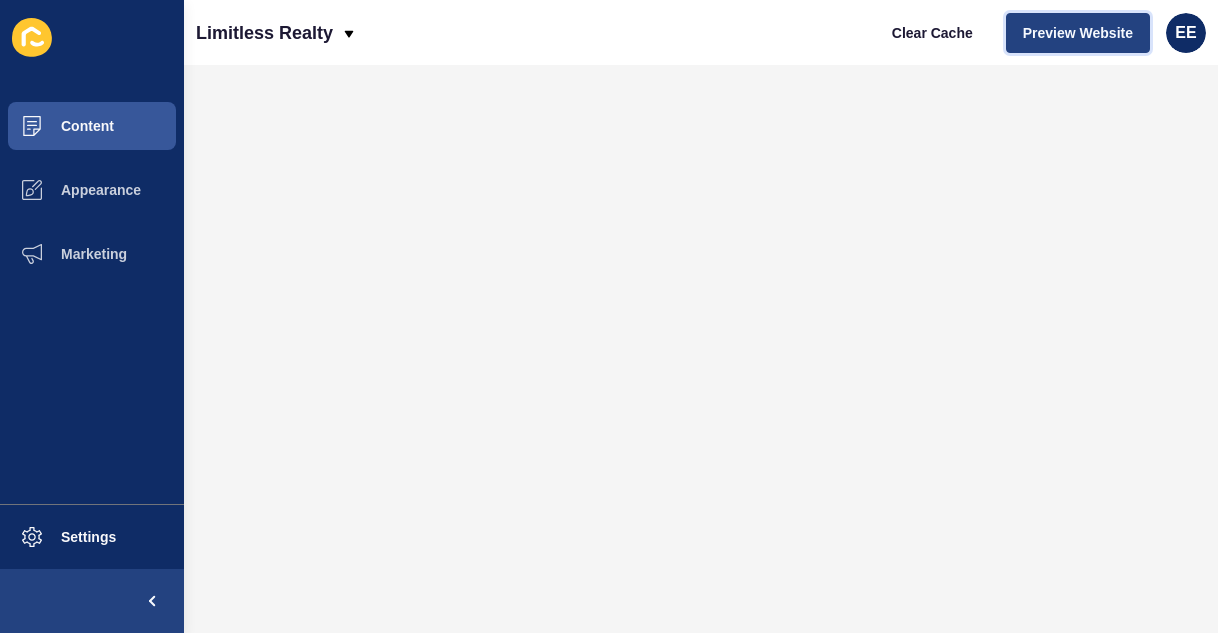 click on "Preview Website" at bounding box center [1078, 33] 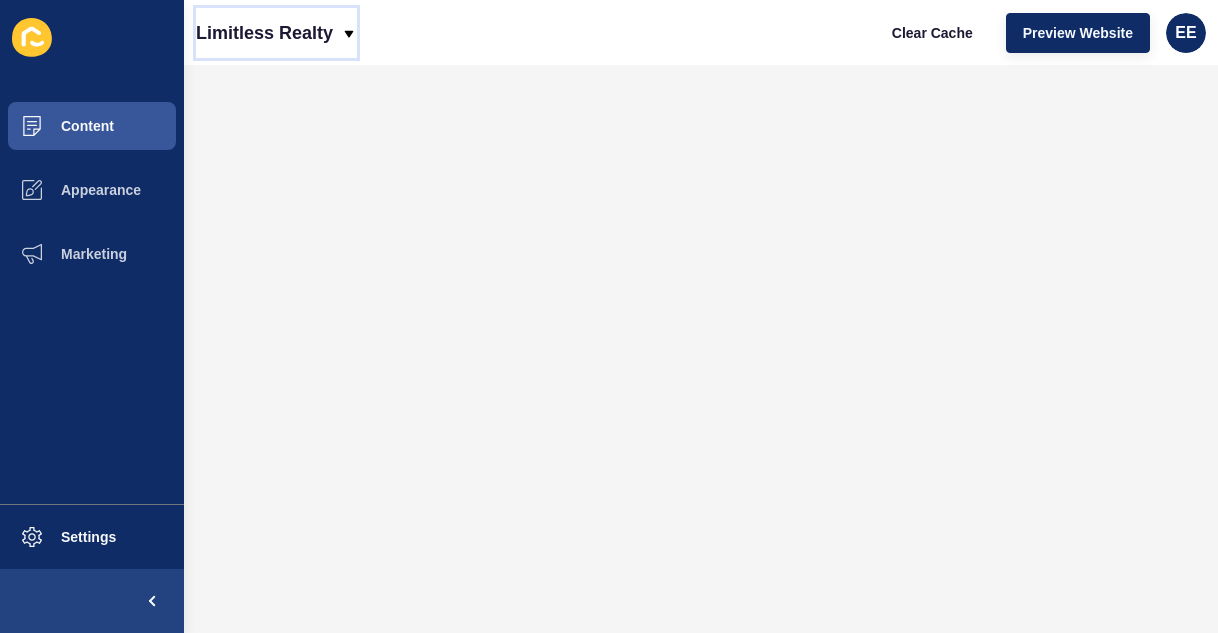 click on "Limitless Realty" at bounding box center (264, 33) 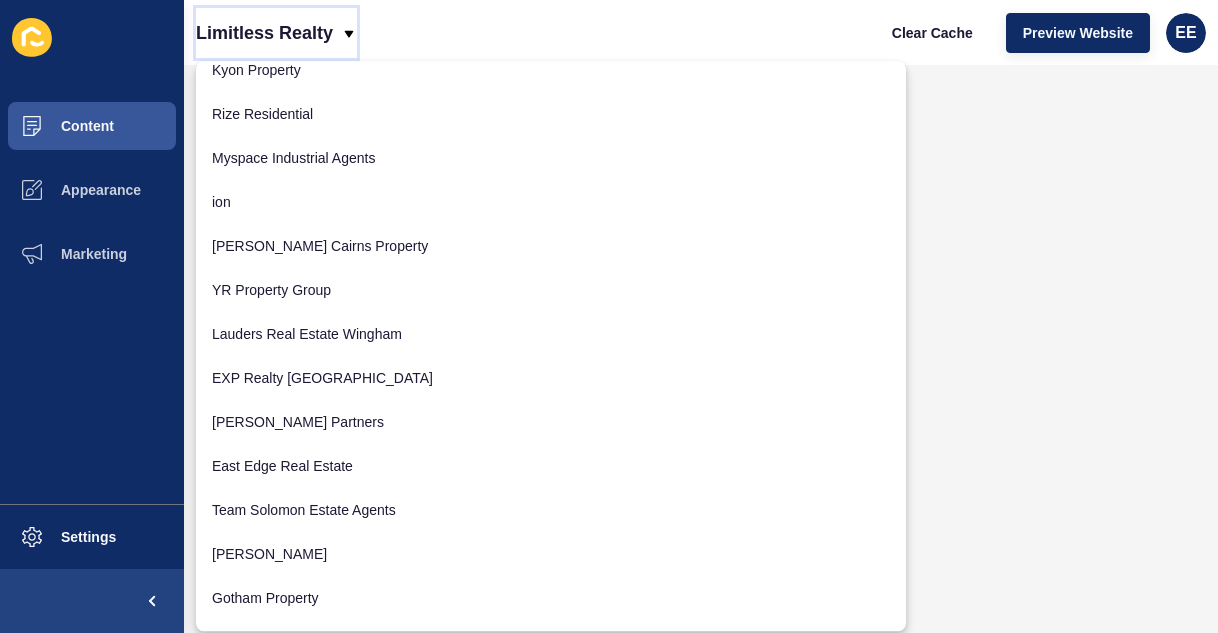 scroll, scrollTop: 730, scrollLeft: 0, axis: vertical 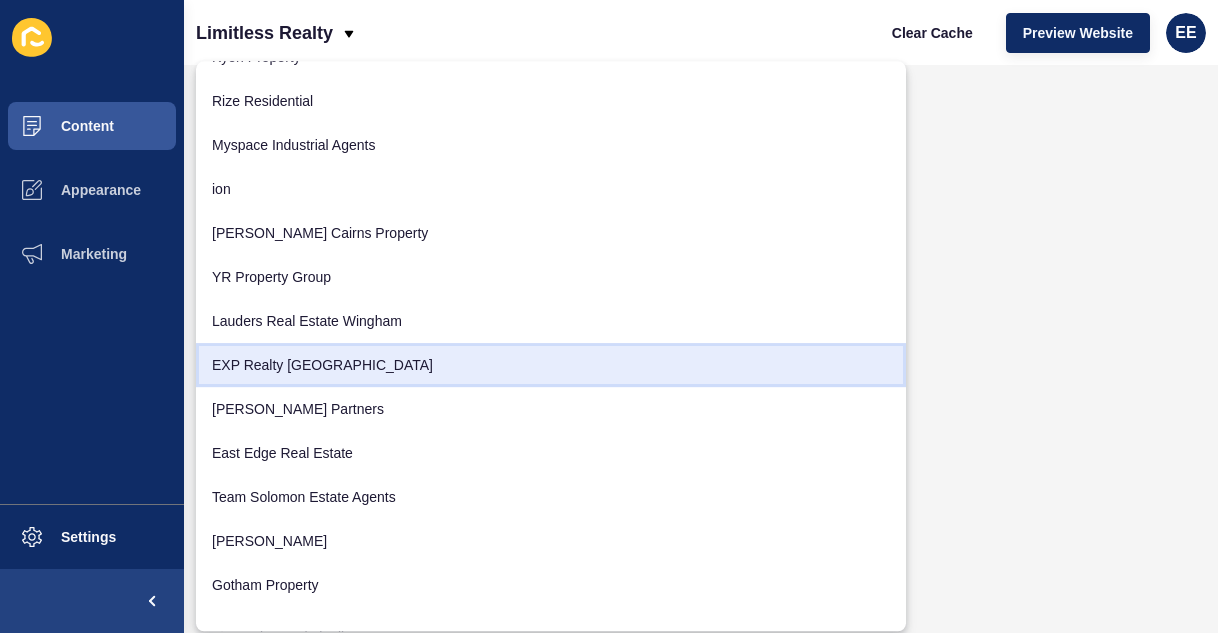 click on "EXP Realty [GEOGRAPHIC_DATA]" at bounding box center [551, 365] 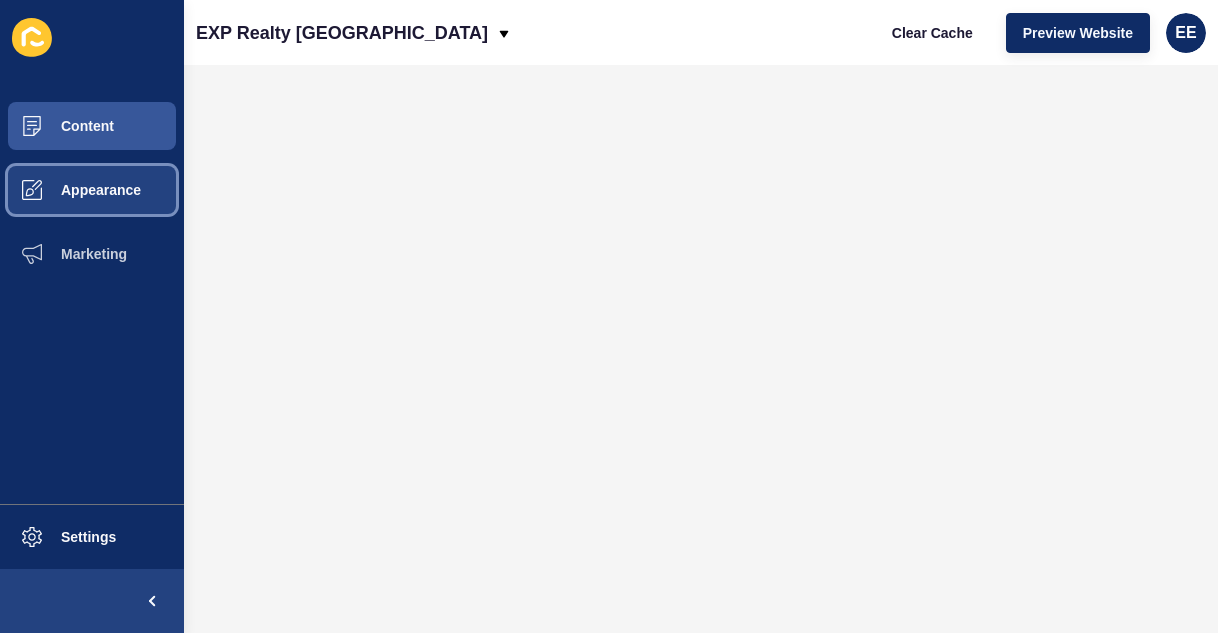 click on "Appearance" at bounding box center (92, 190) 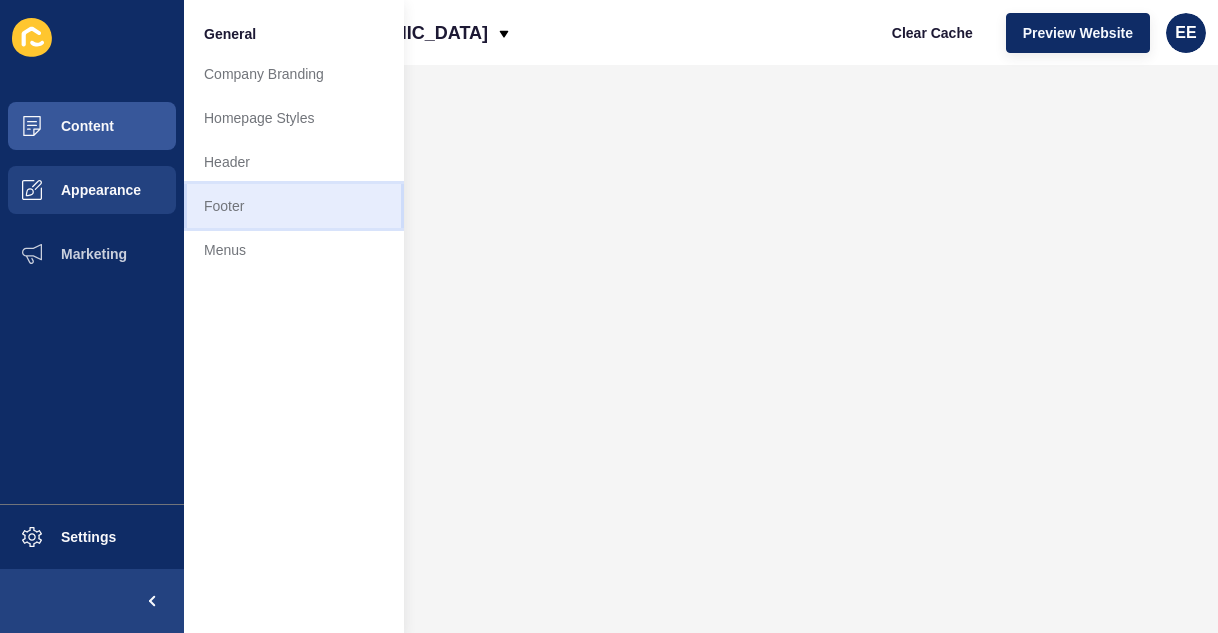 click on "Footer" at bounding box center (294, 206) 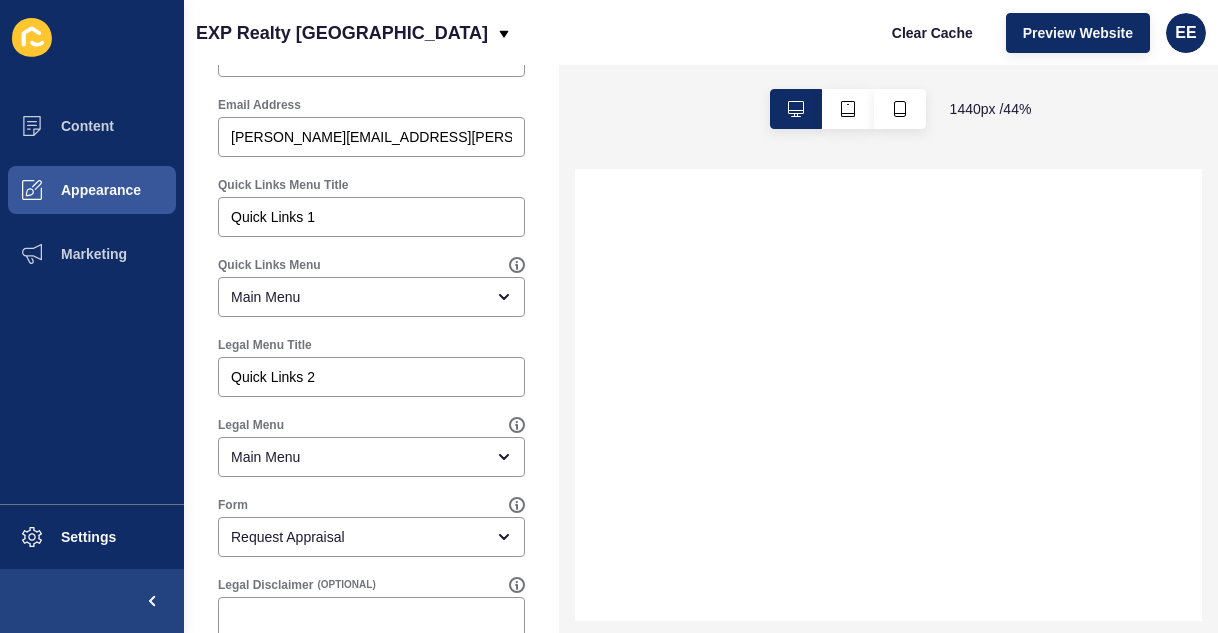 scroll, scrollTop: 1206, scrollLeft: 0, axis: vertical 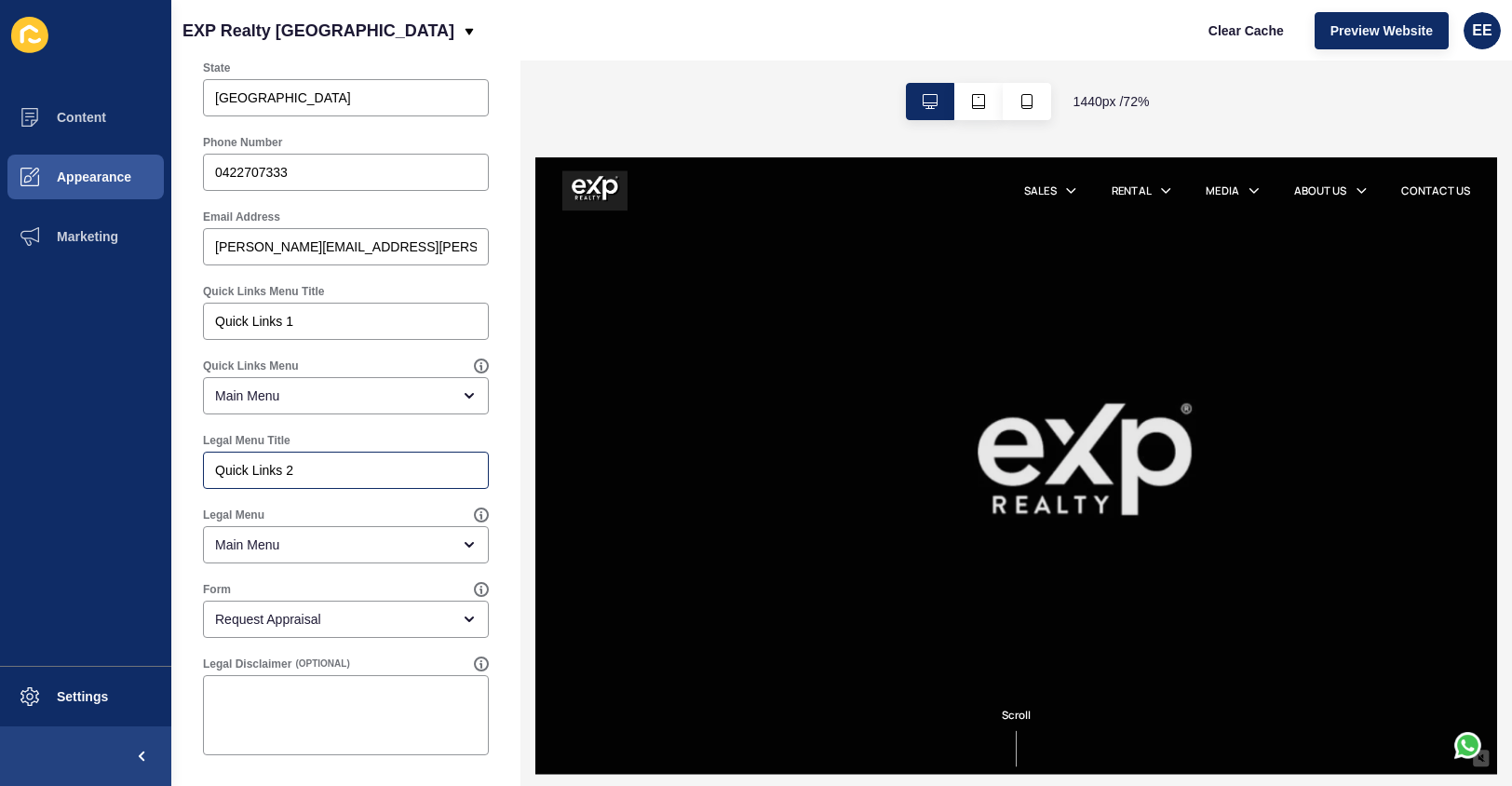 click on "Quick Links 2" at bounding box center (345, 470) 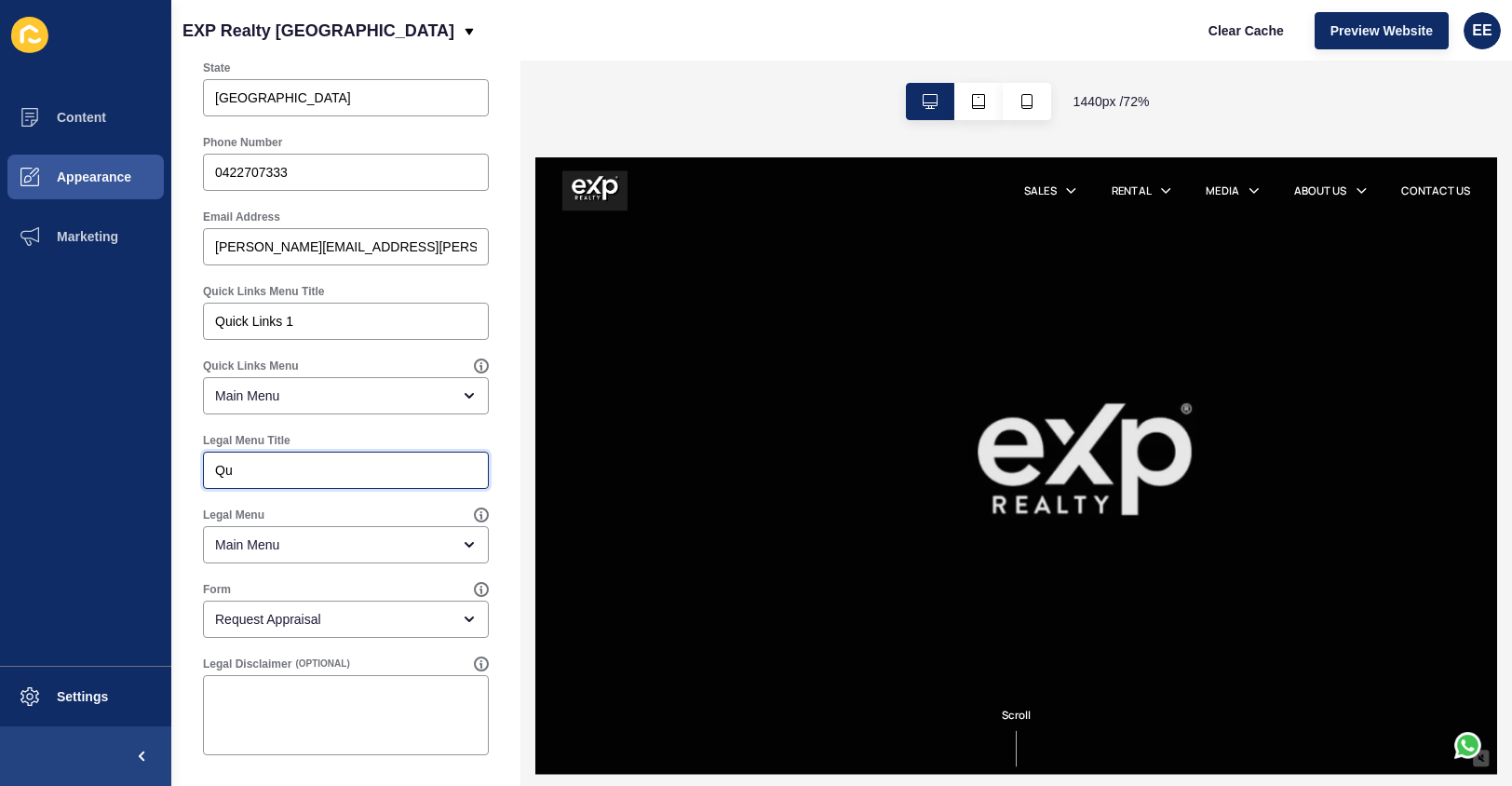 type on "Q" 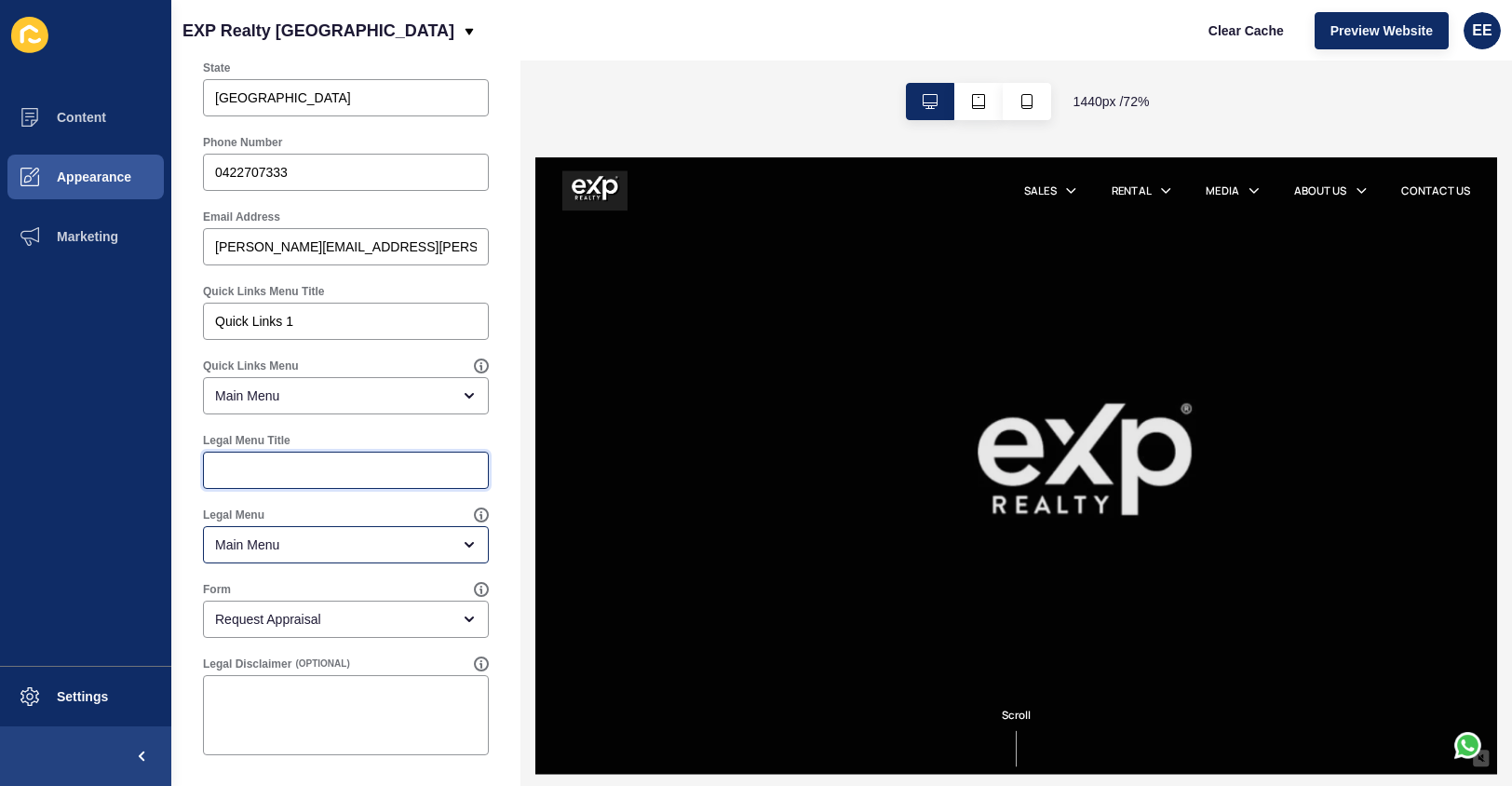 type 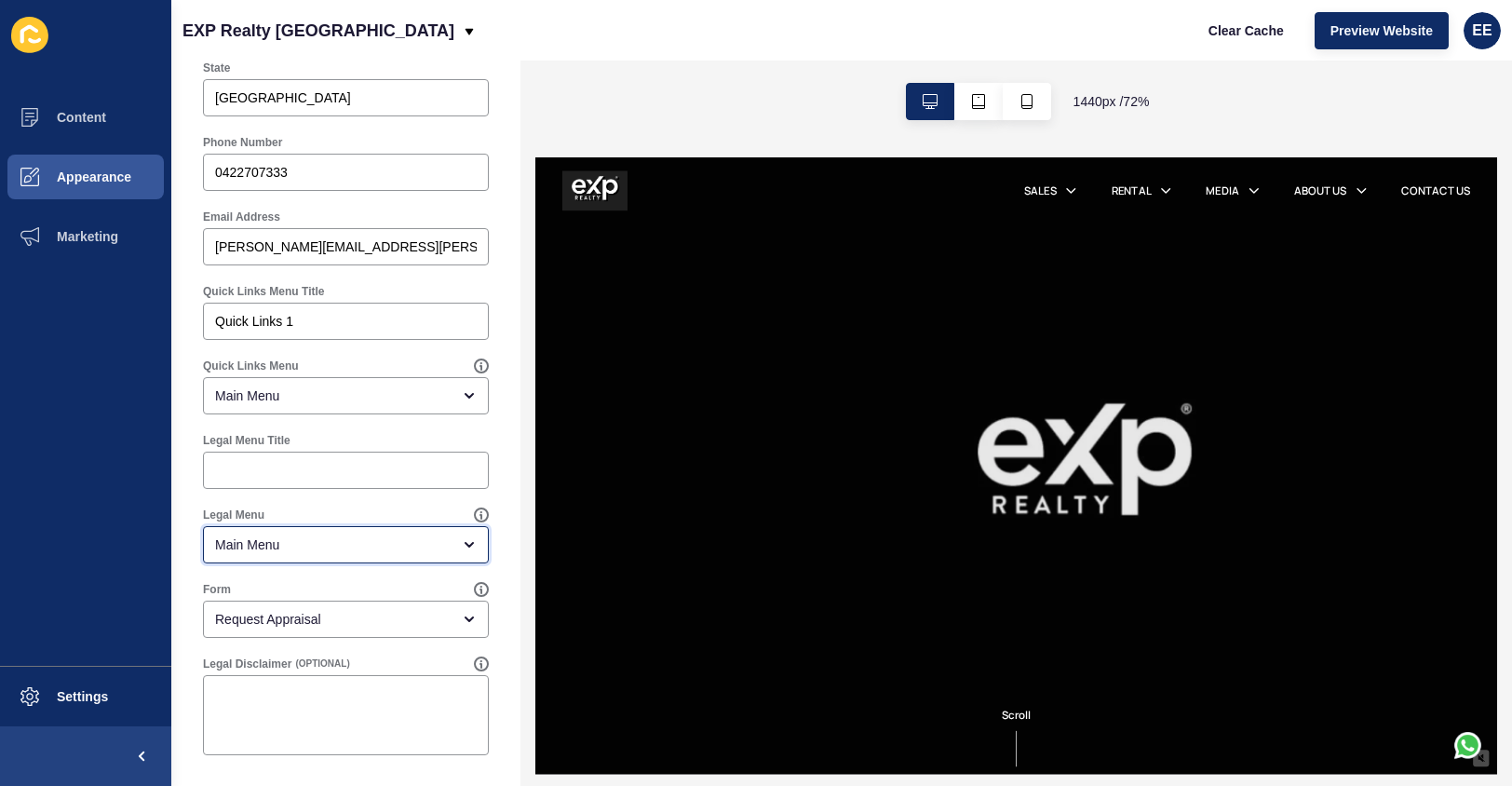 click on "Main Menu" at bounding box center (332, 545) 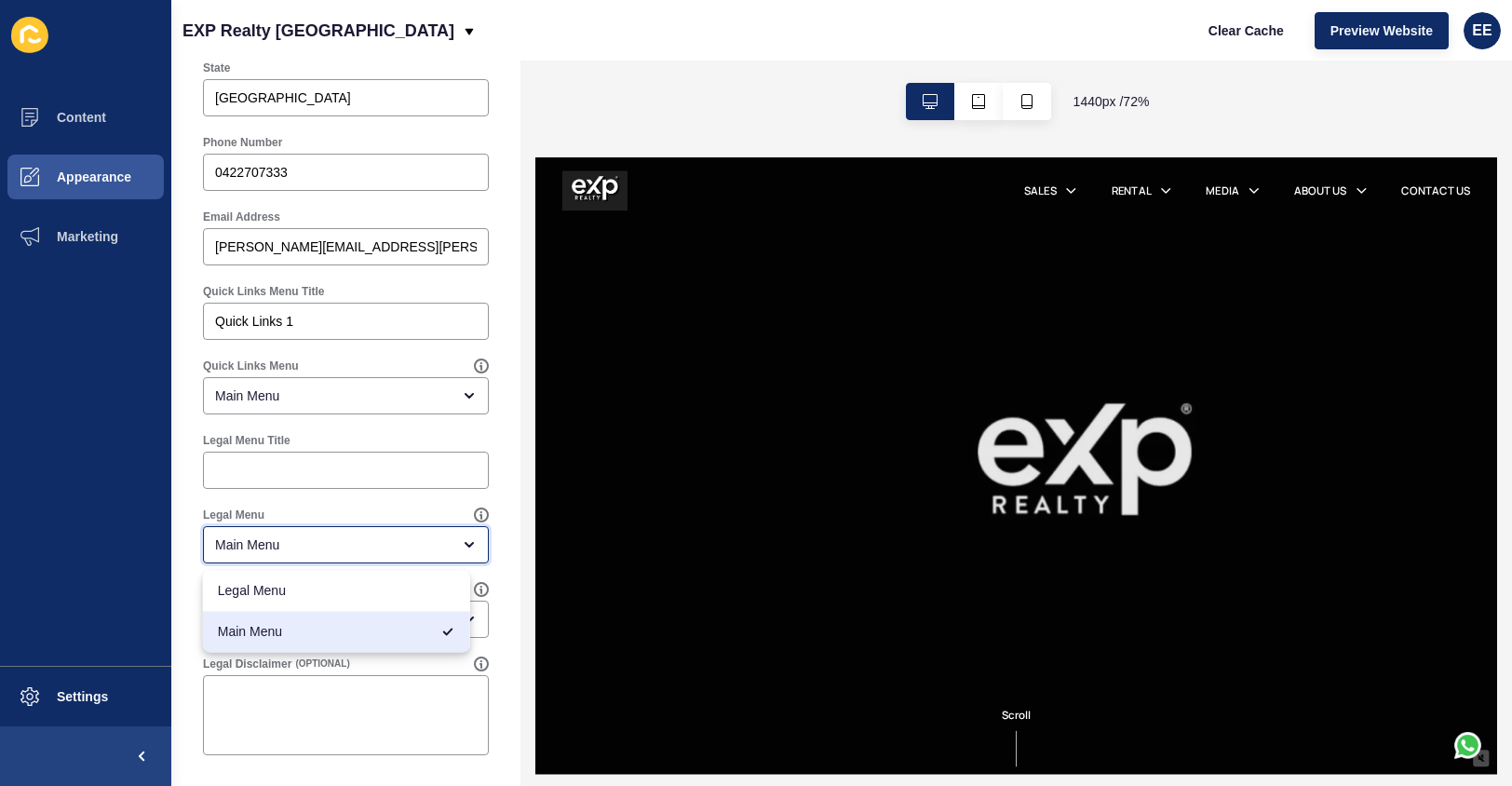click on "Main Menu" at bounding box center [336, 631] 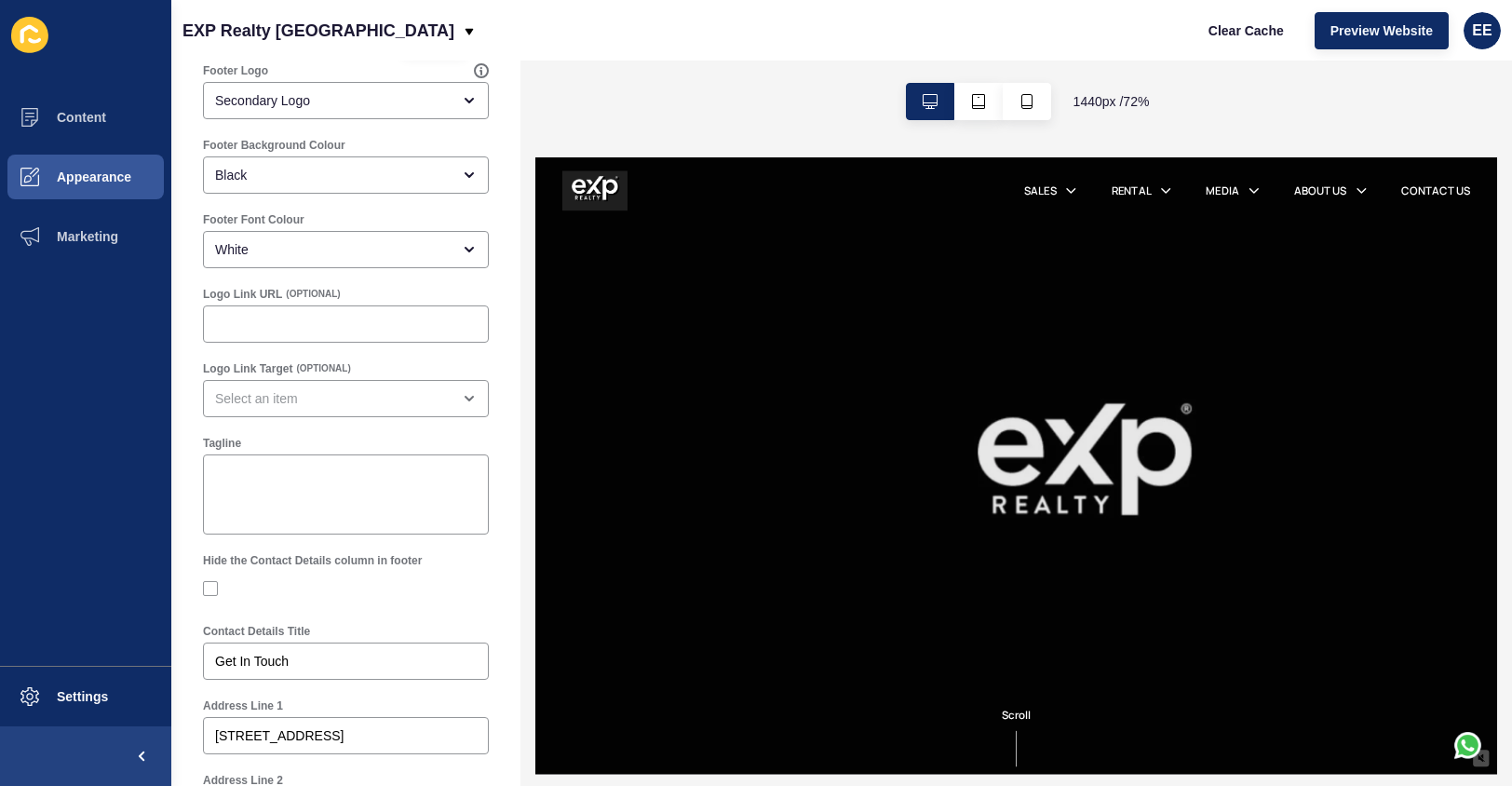 scroll, scrollTop: 0, scrollLeft: 0, axis: both 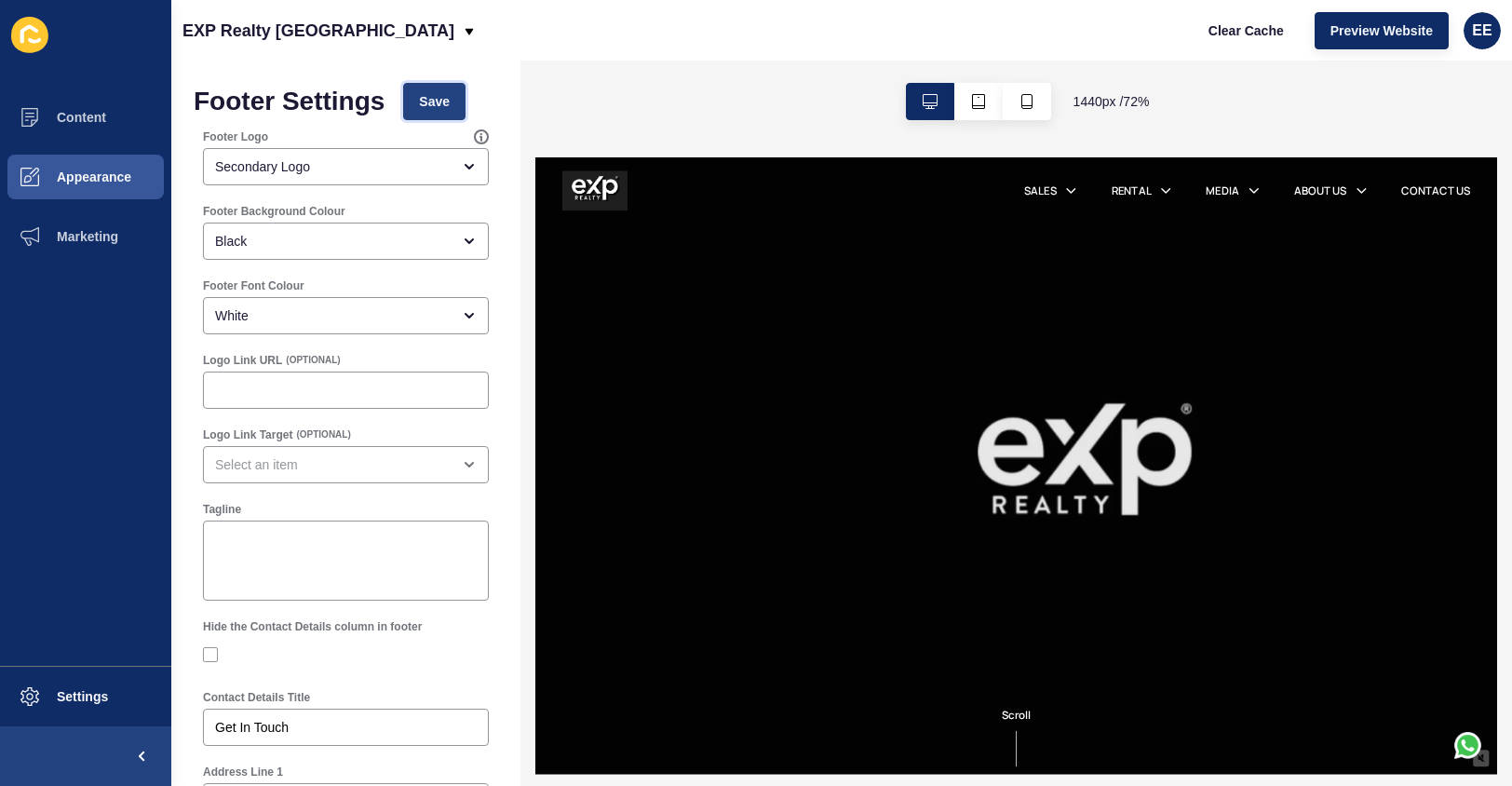 click on "Save" at bounding box center [434, 102] 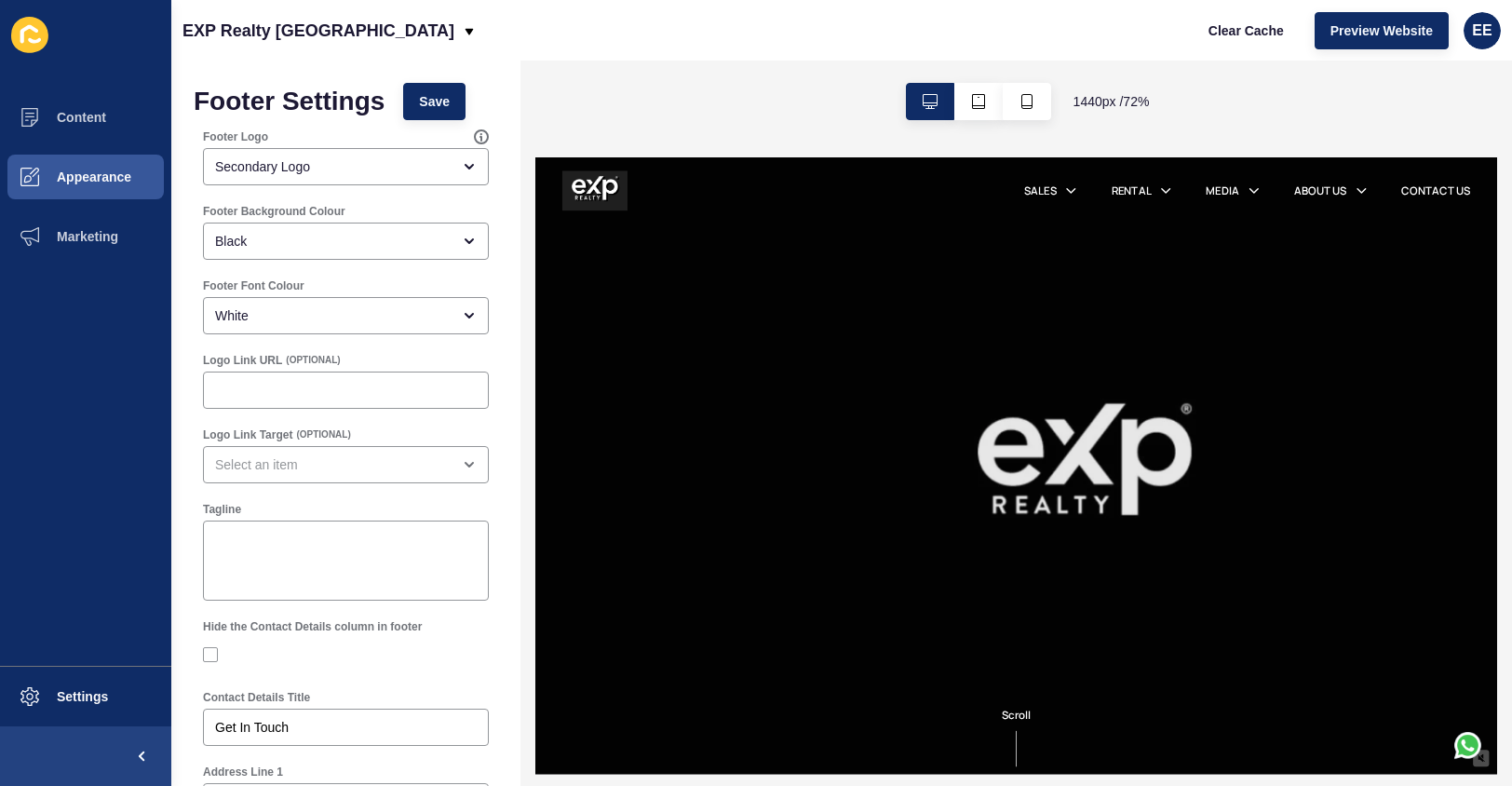scroll, scrollTop: 0, scrollLeft: 0, axis: both 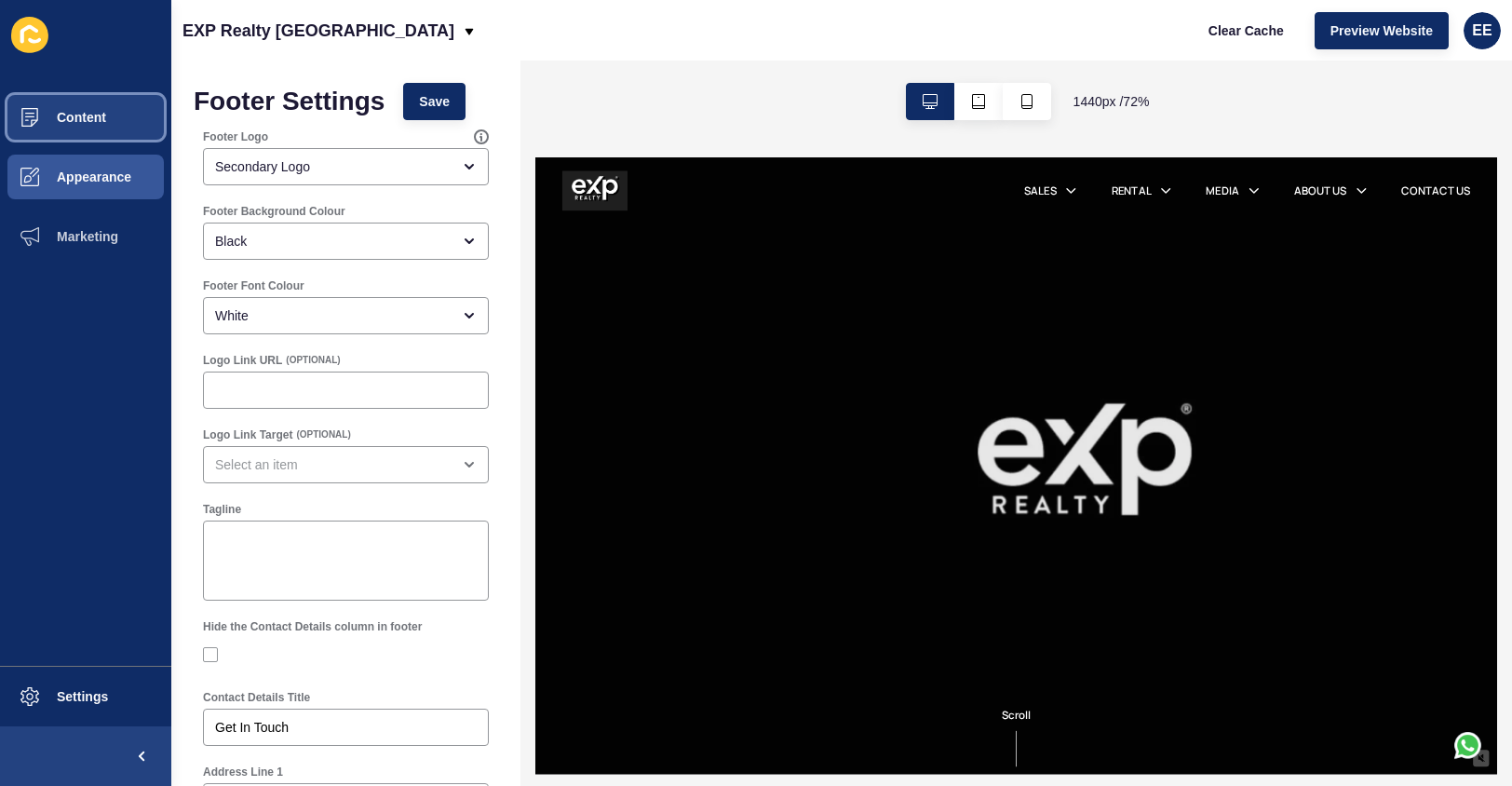 click on "Content" at bounding box center (86, 117) 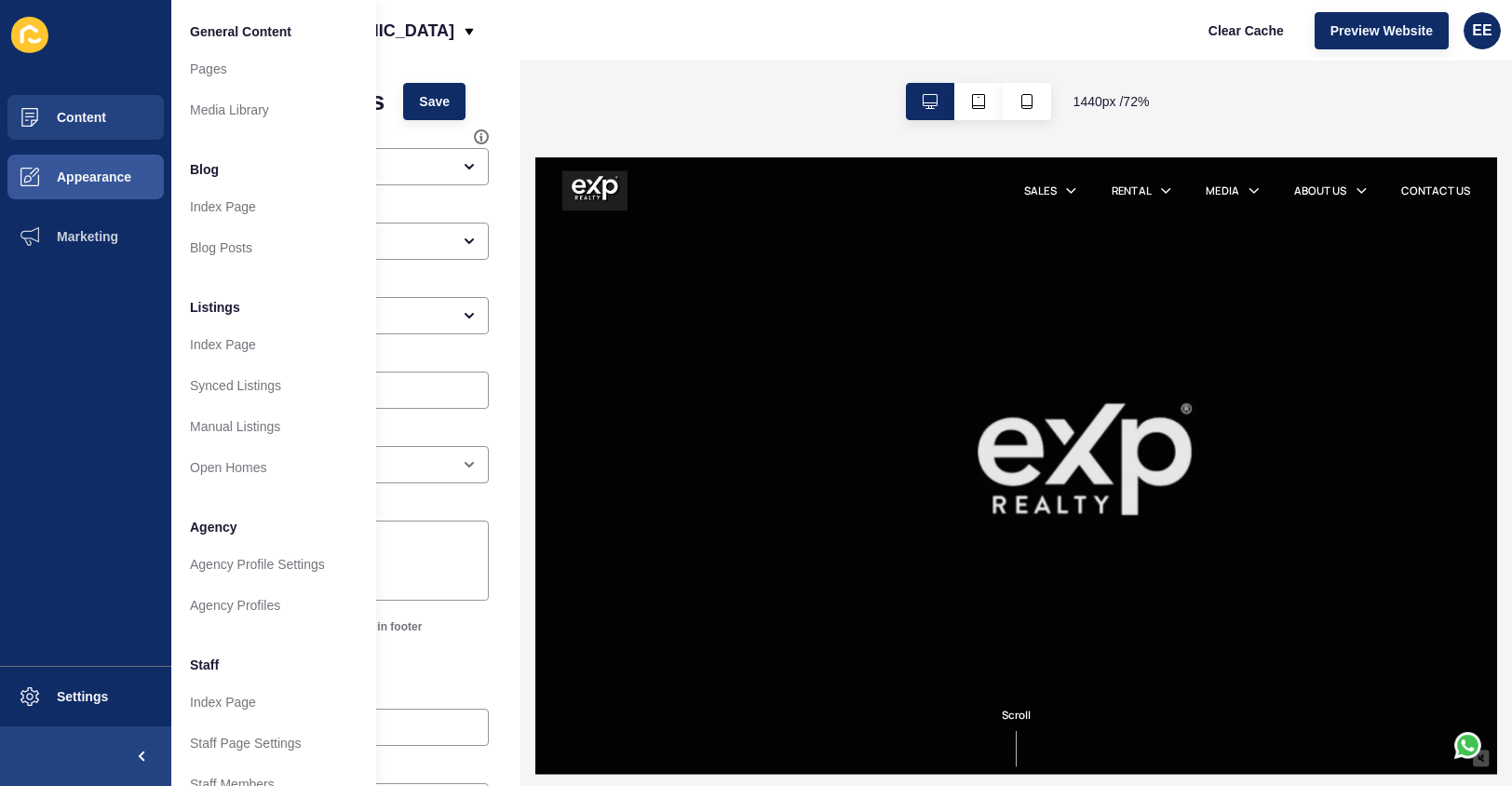 drag, startPoint x: 427, startPoint y: 27, endPoint x: 398, endPoint y: 28, distance: 29.017236 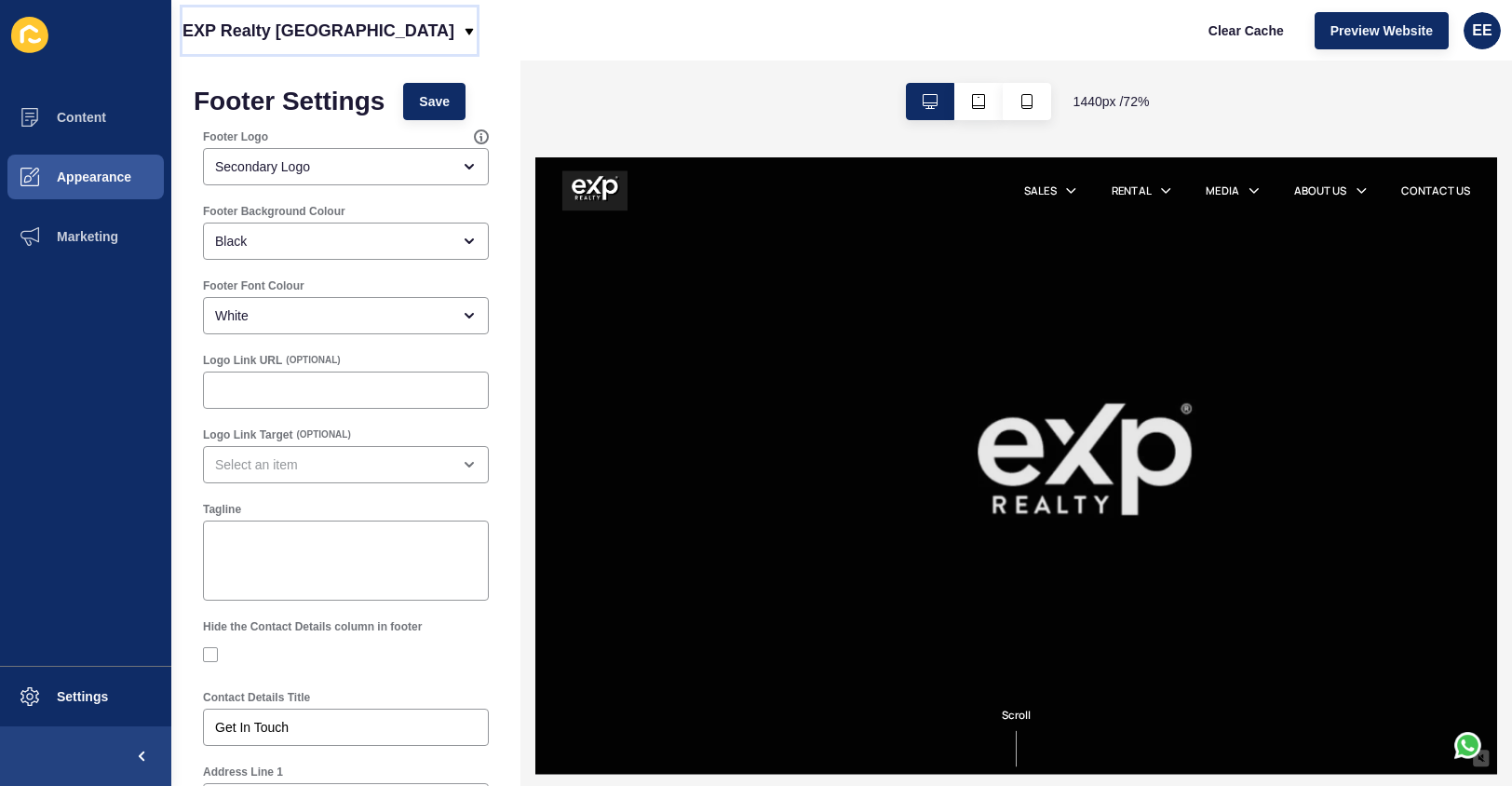 click 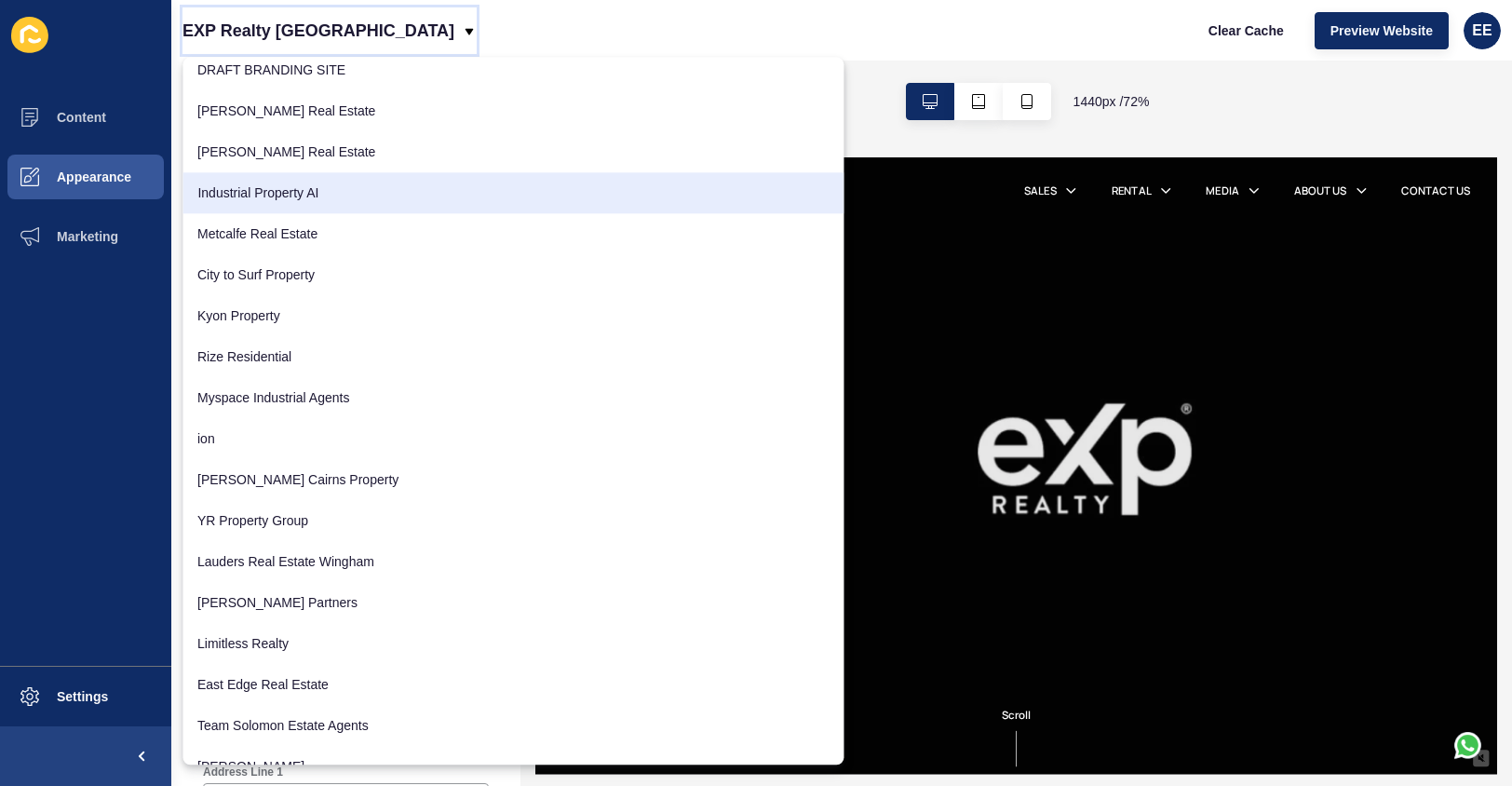 scroll, scrollTop: 536, scrollLeft: 0, axis: vertical 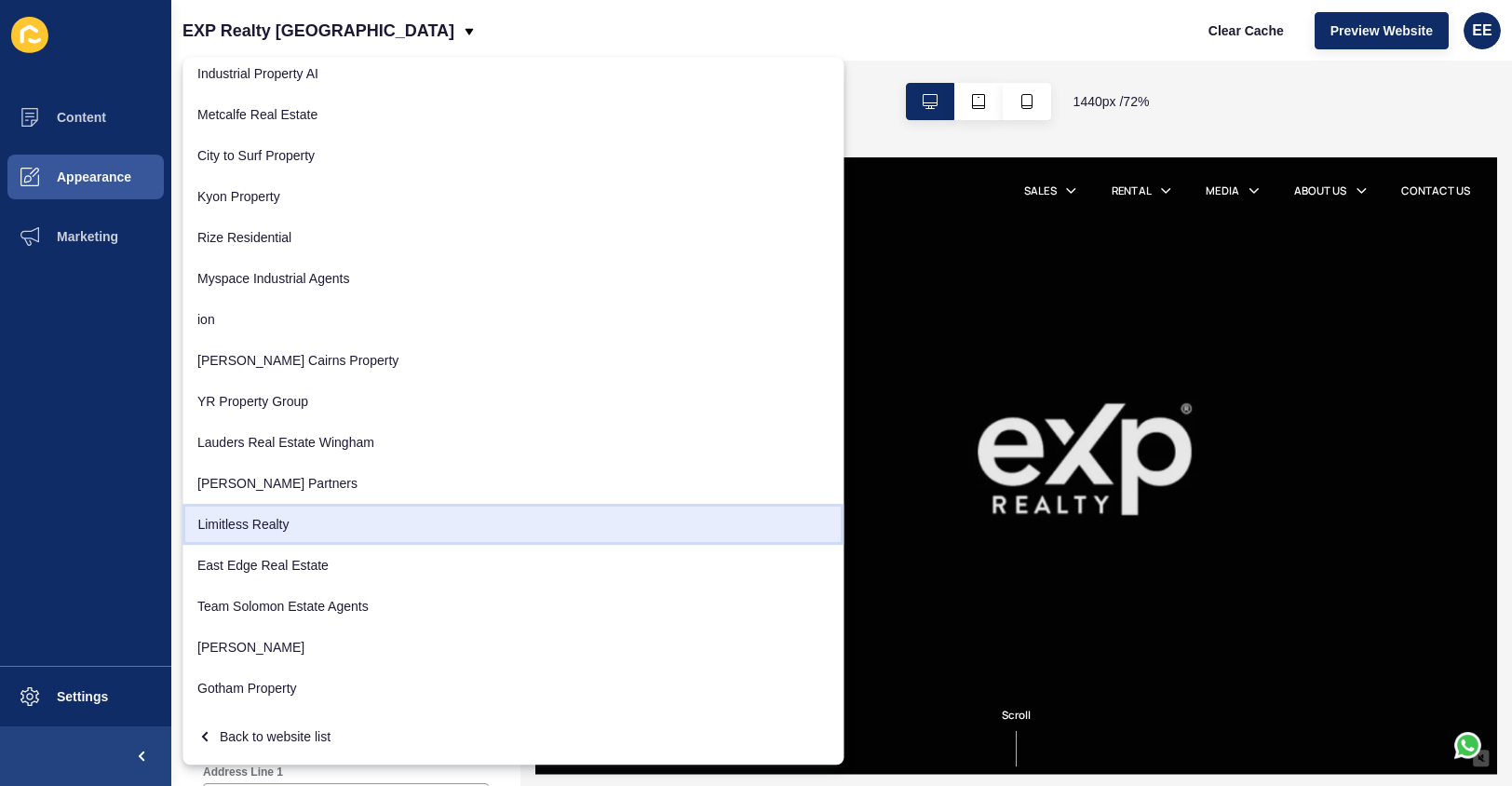 click on "Limitless Realty" at bounding box center (513, 524) 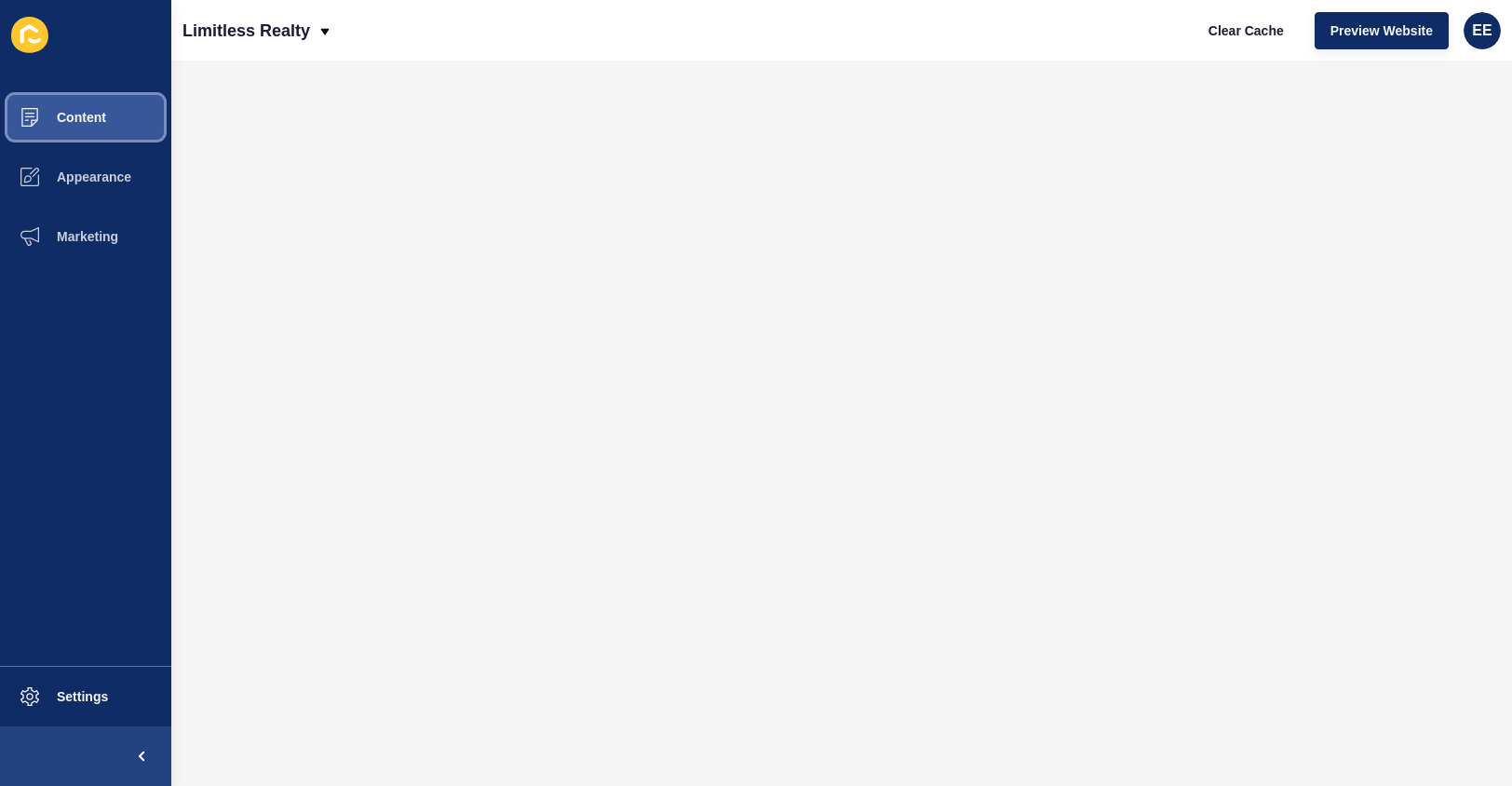 click on "Content" at bounding box center (86, 117) 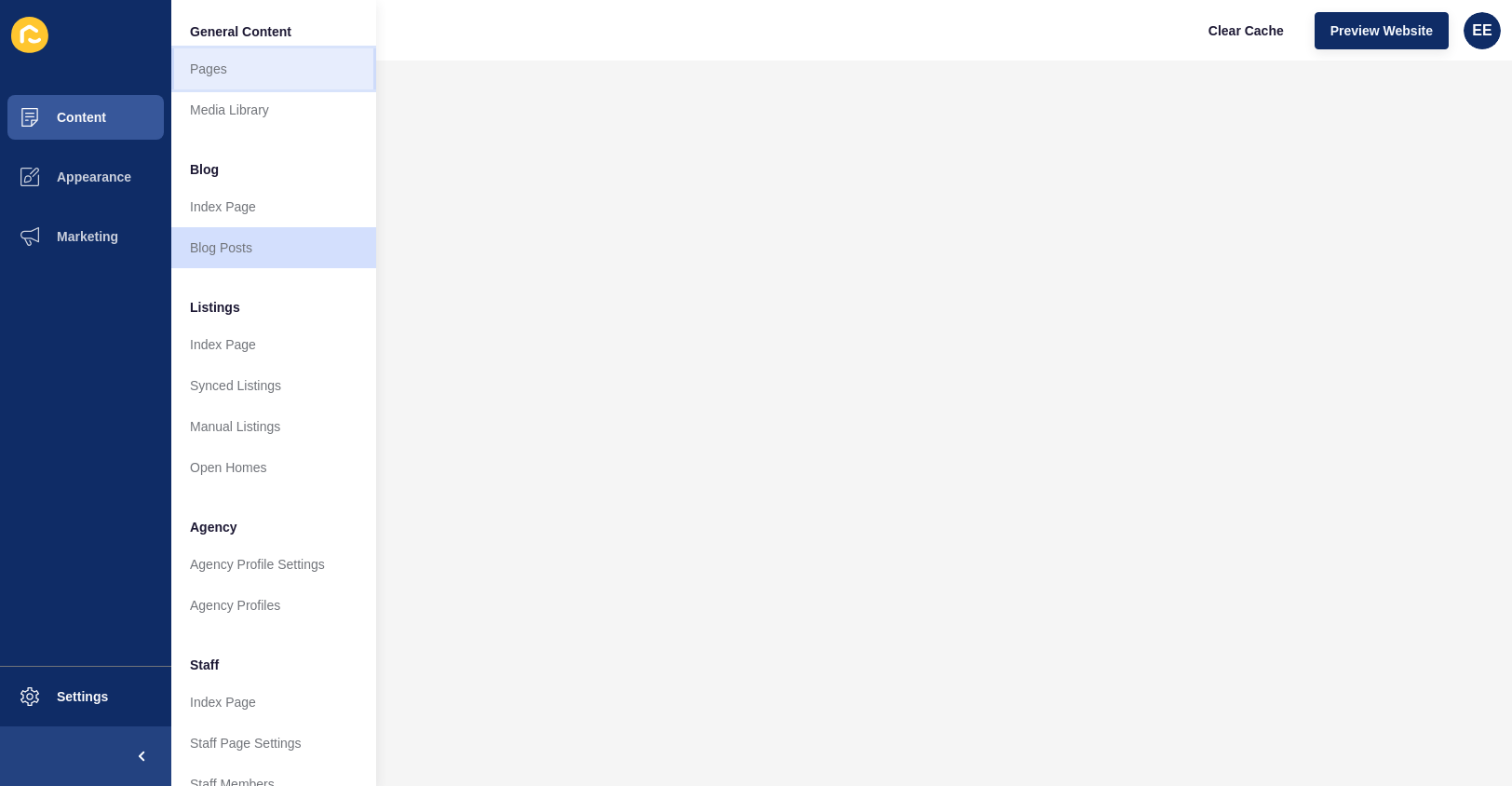 click on "Pages" at bounding box center [274, 69] 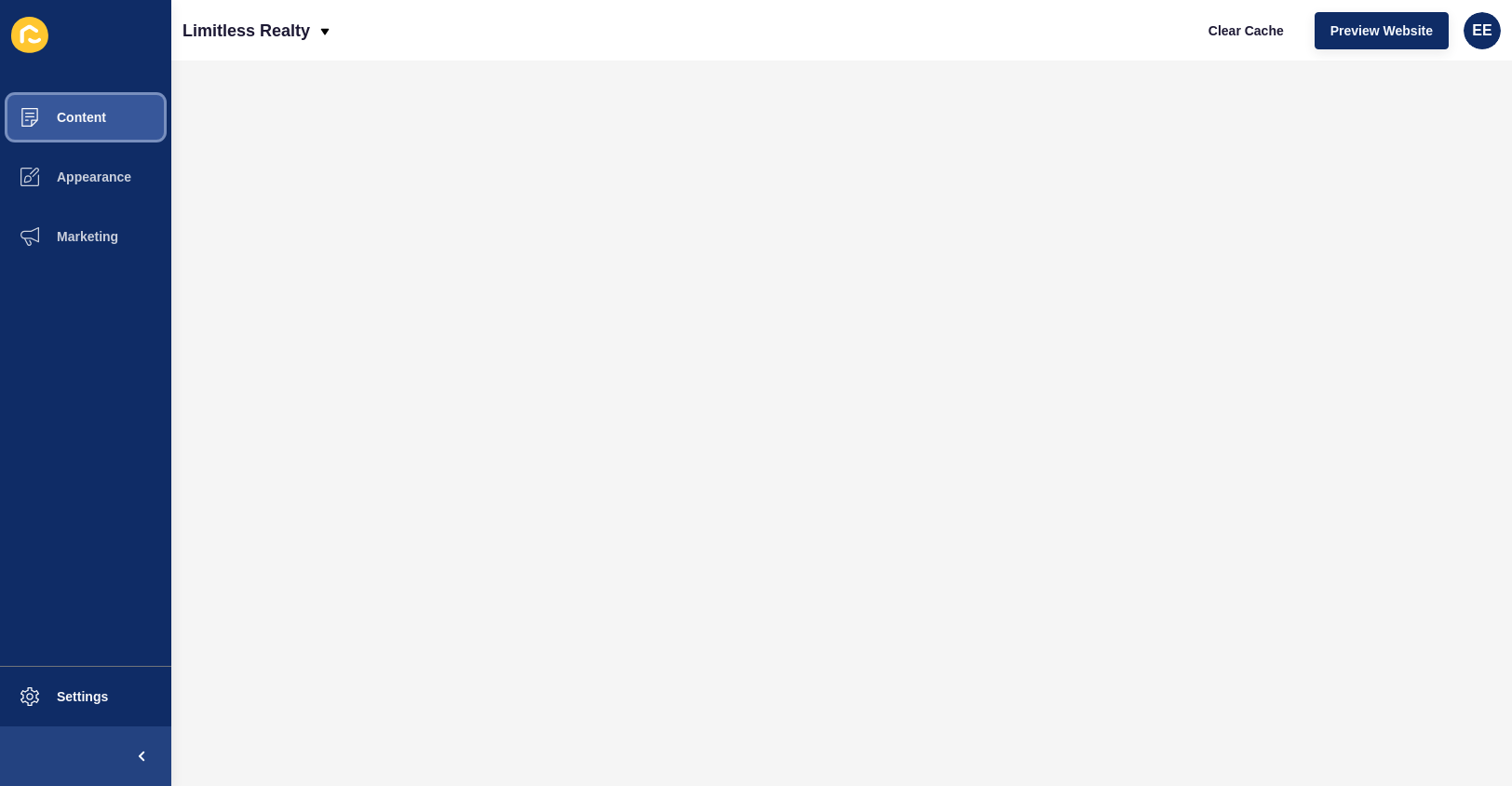 click on "Content" at bounding box center [51, 117] 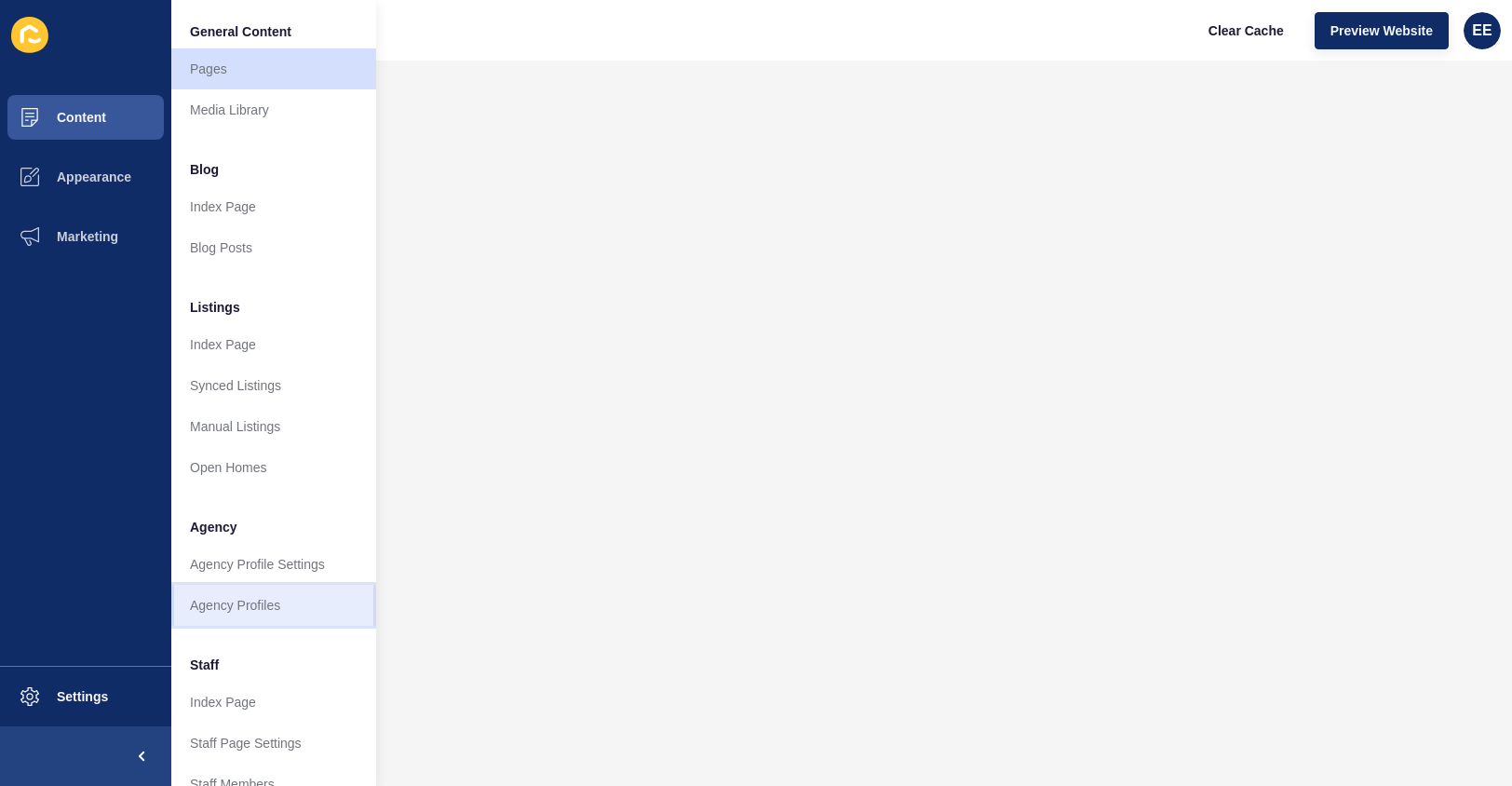 click on "Agency Profiles" at bounding box center (274, 605) 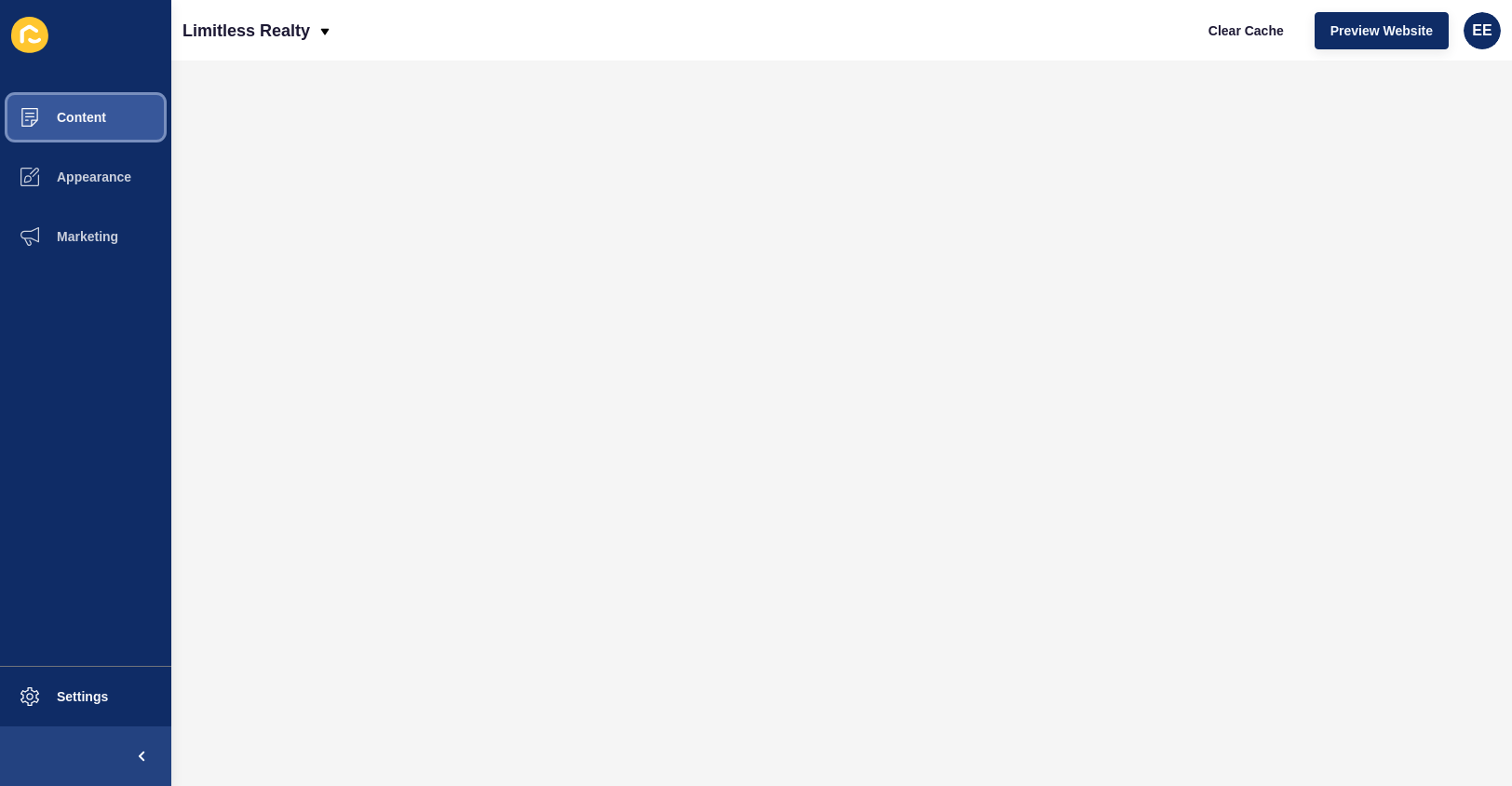 click on "Content" at bounding box center (86, 117) 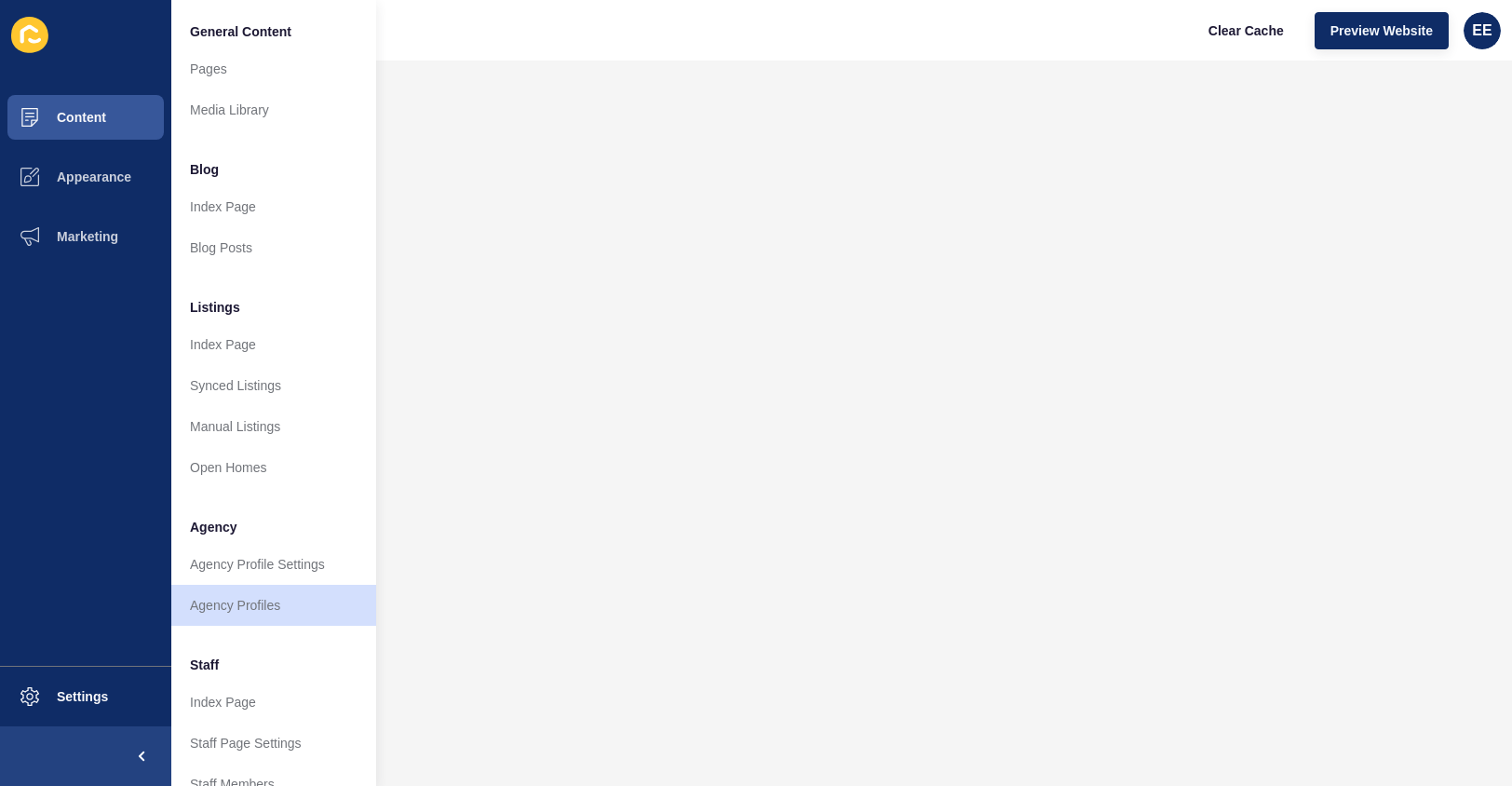 click on "Limitless Realty Clear Cache Preview Website EE" at bounding box center [842, 30] 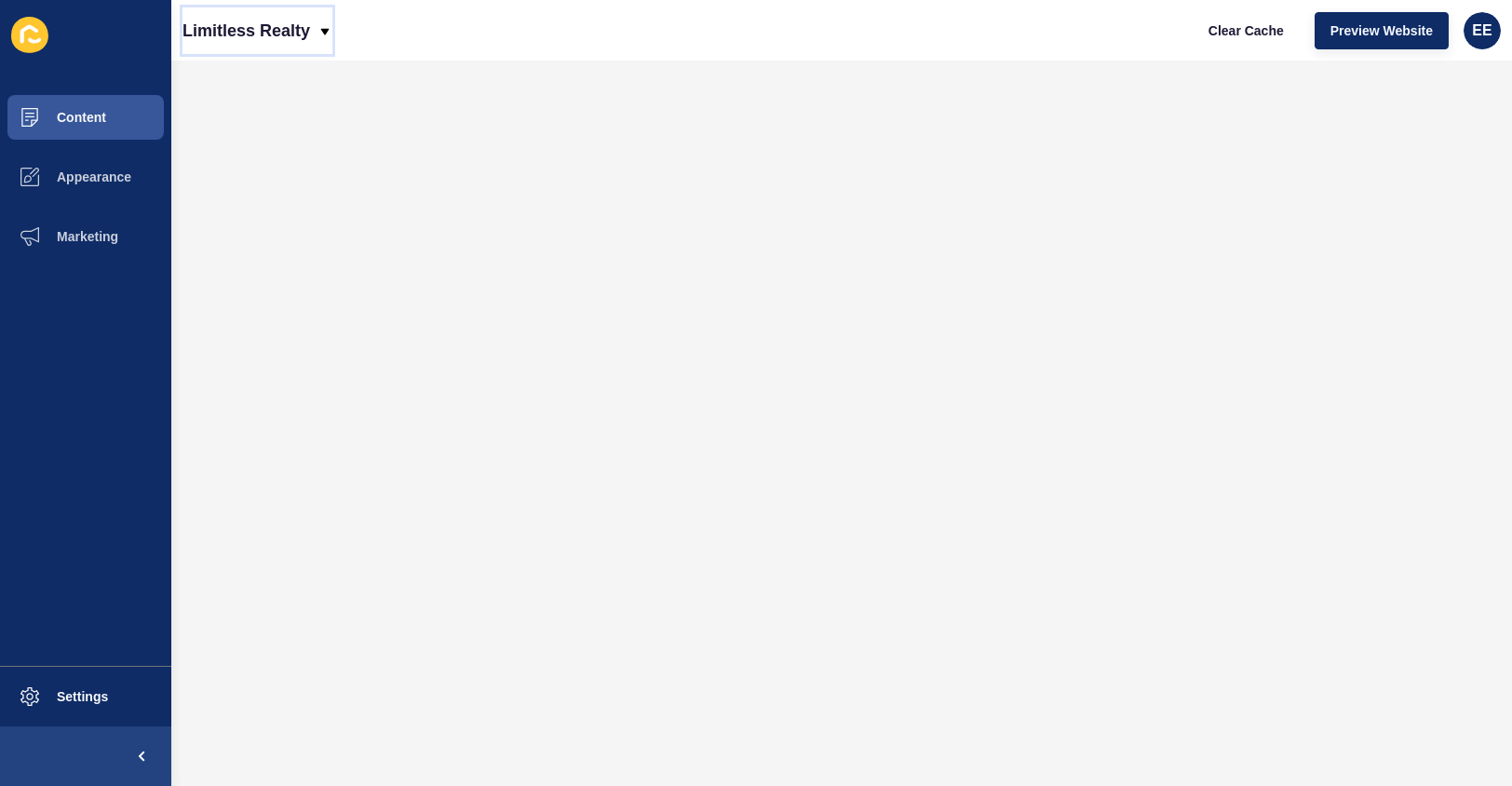 click on "Limitless Realty" at bounding box center [246, 31] 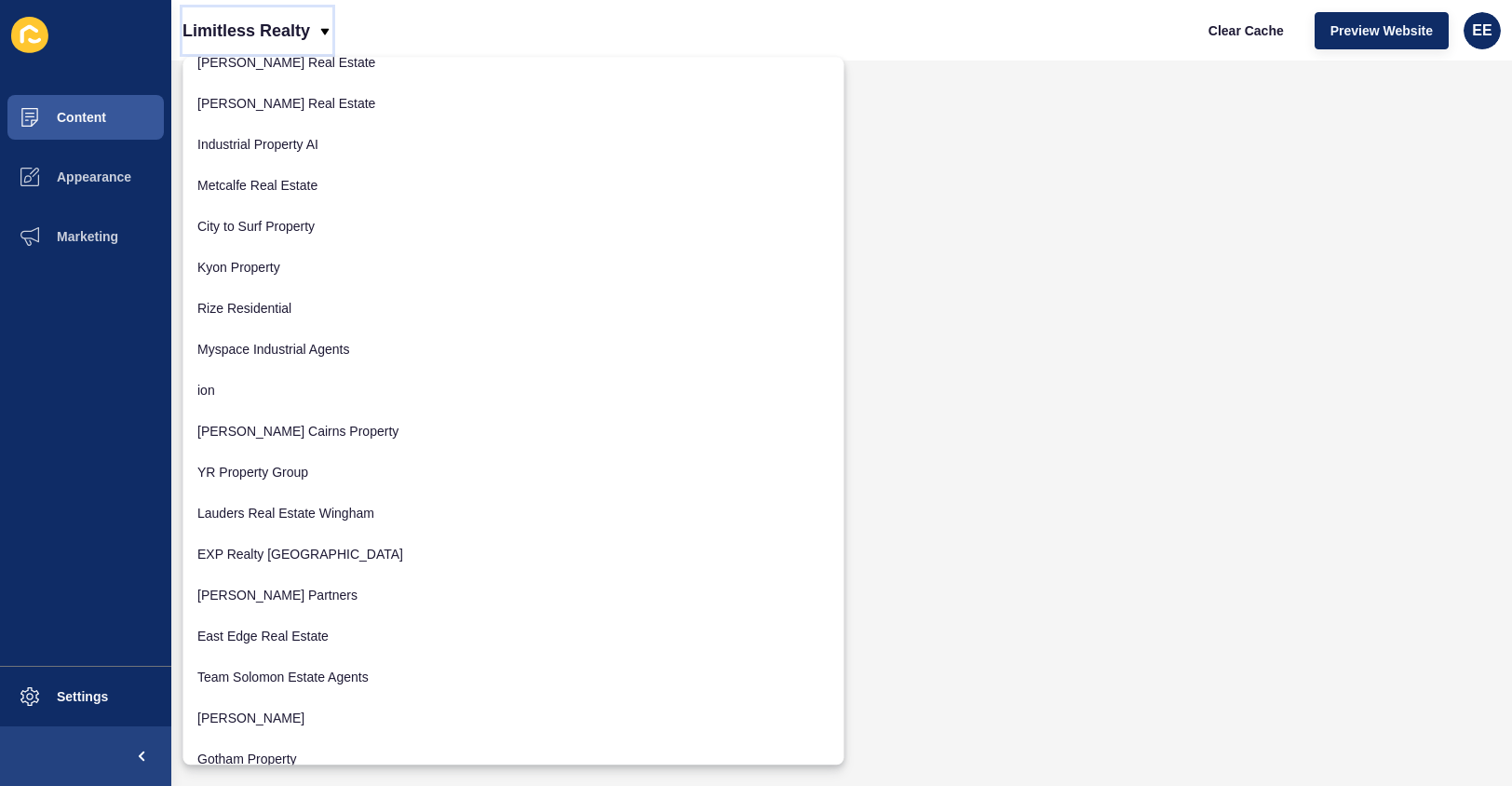 scroll, scrollTop: 536, scrollLeft: 0, axis: vertical 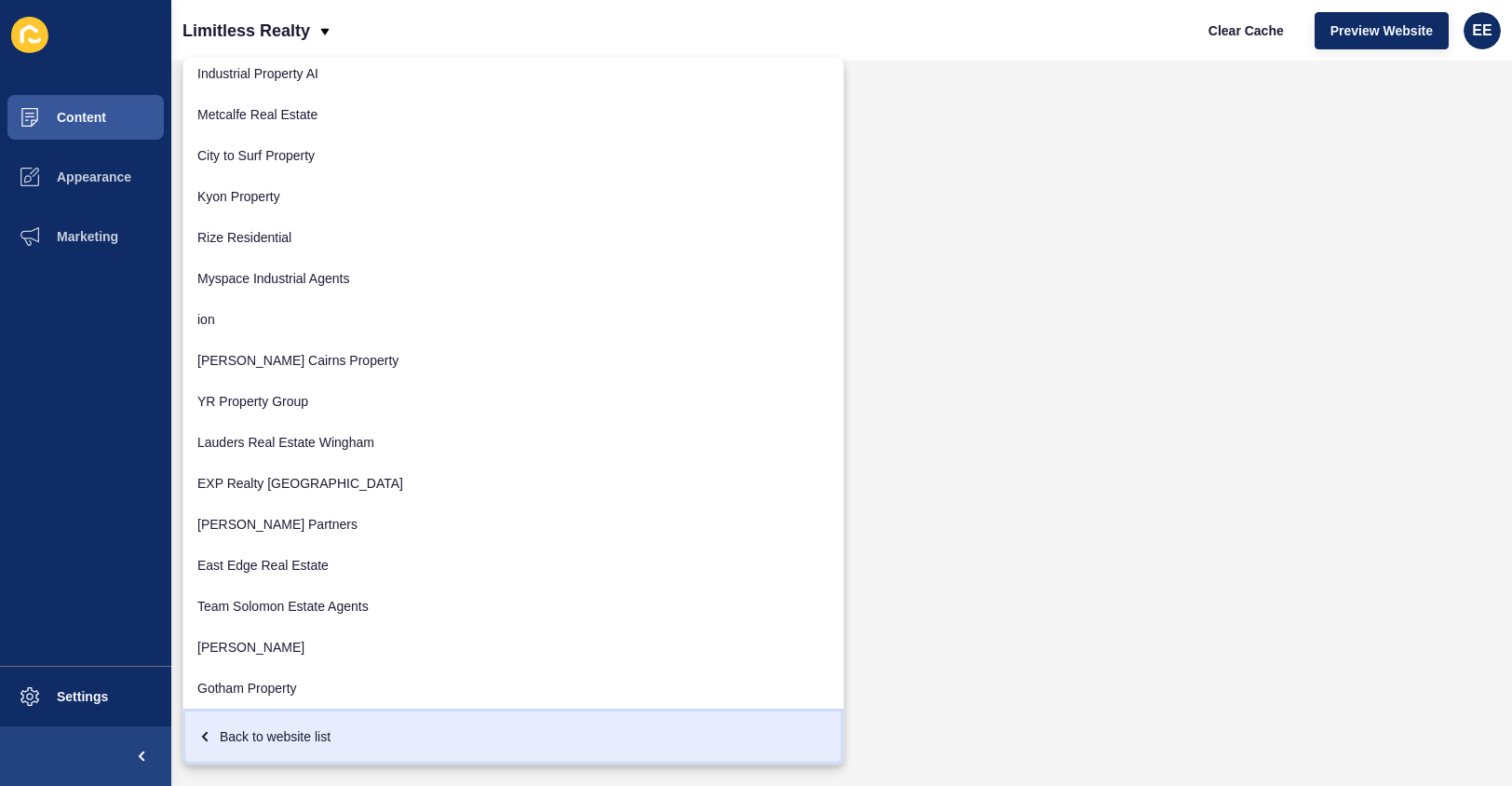 click on "Back to website list" at bounding box center [513, 737] 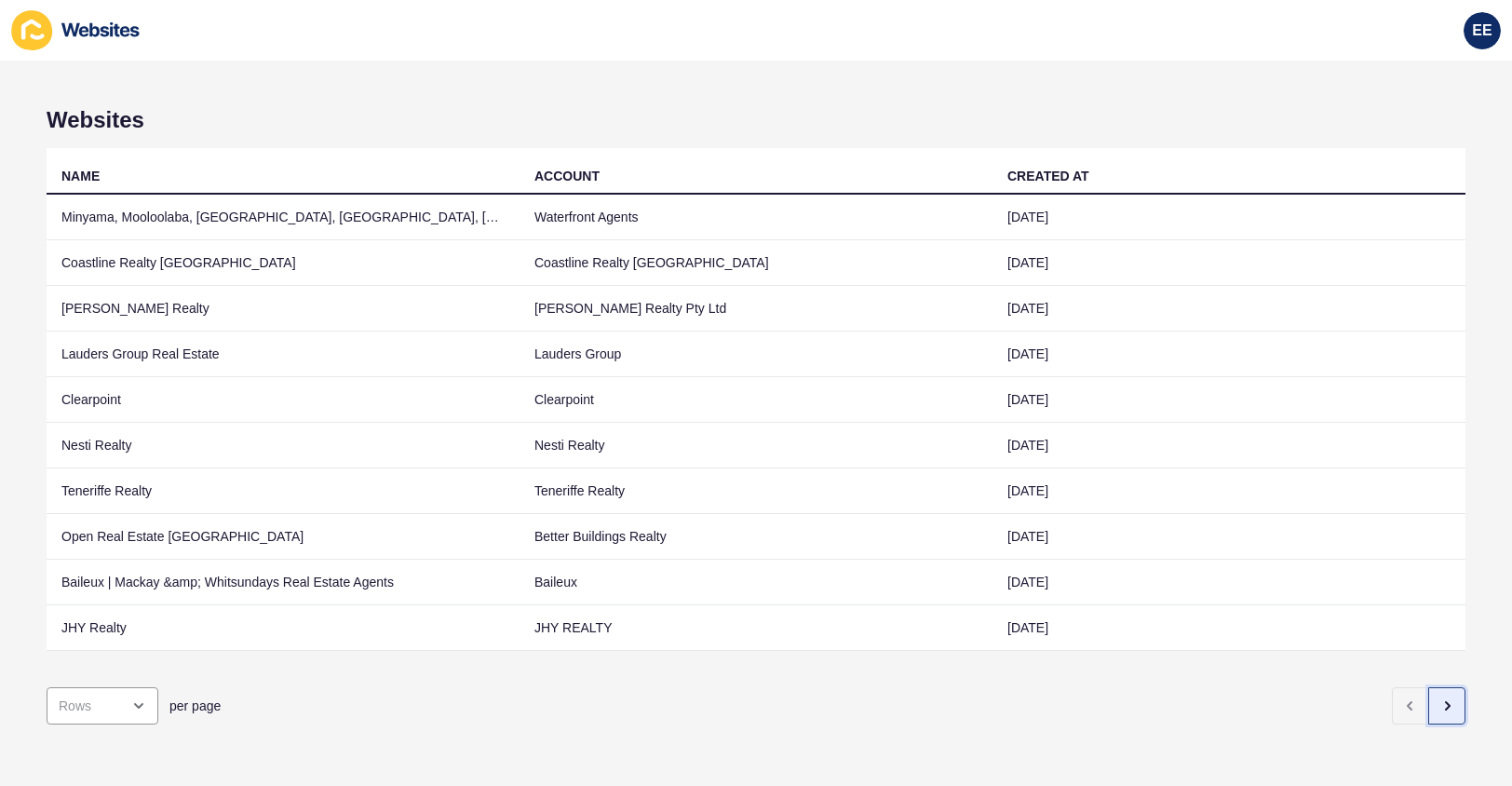 click 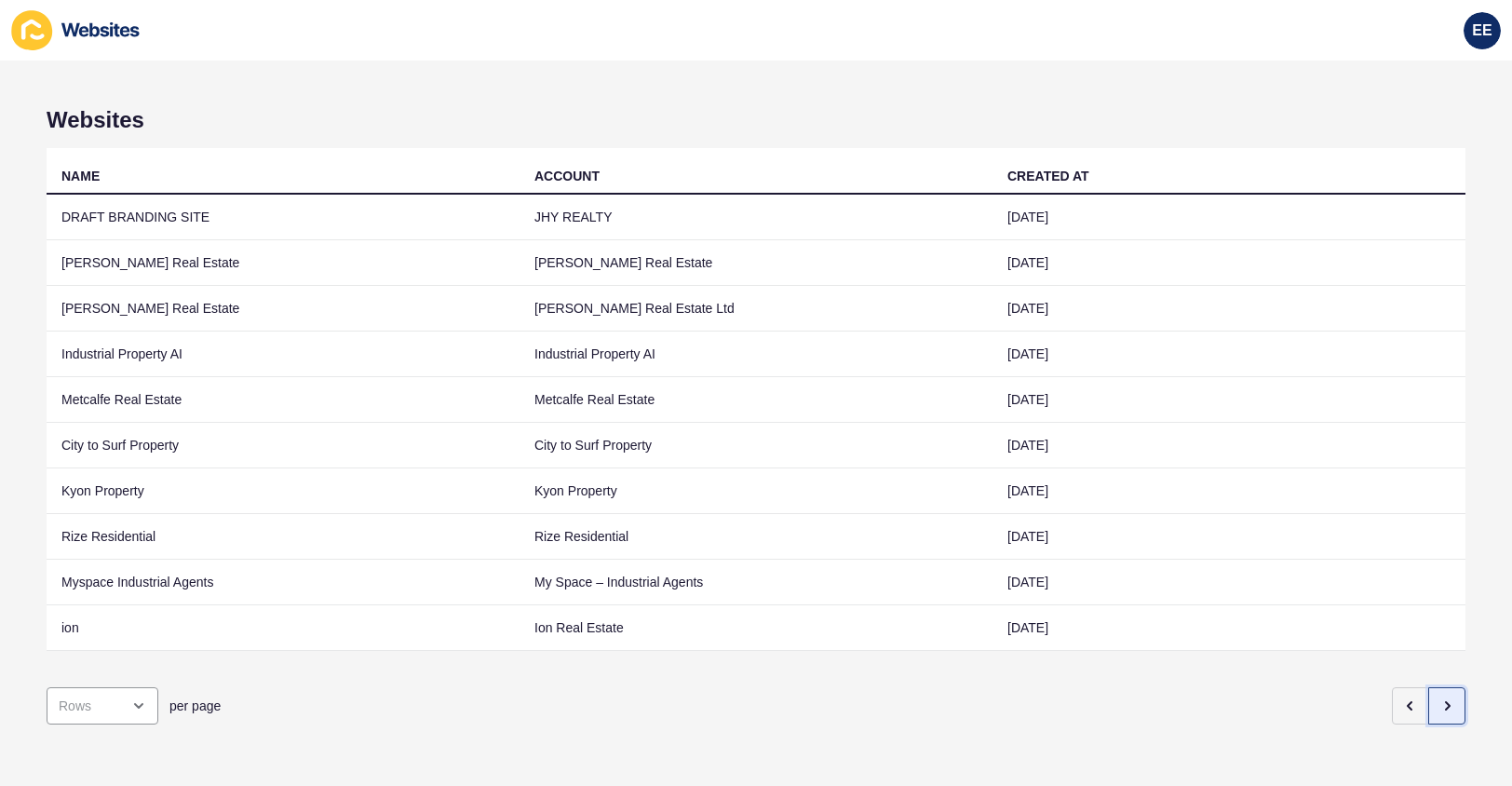 click 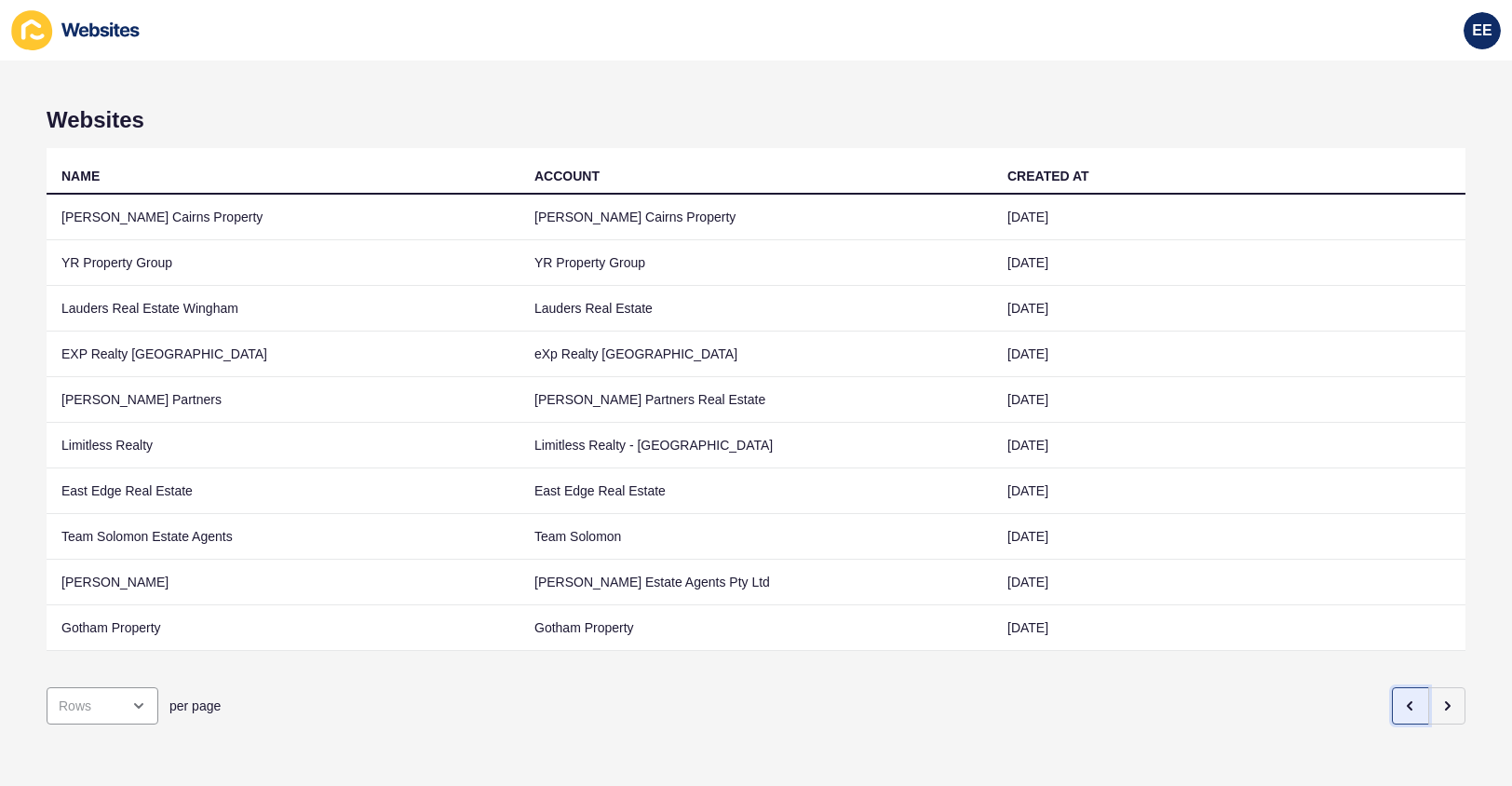 click 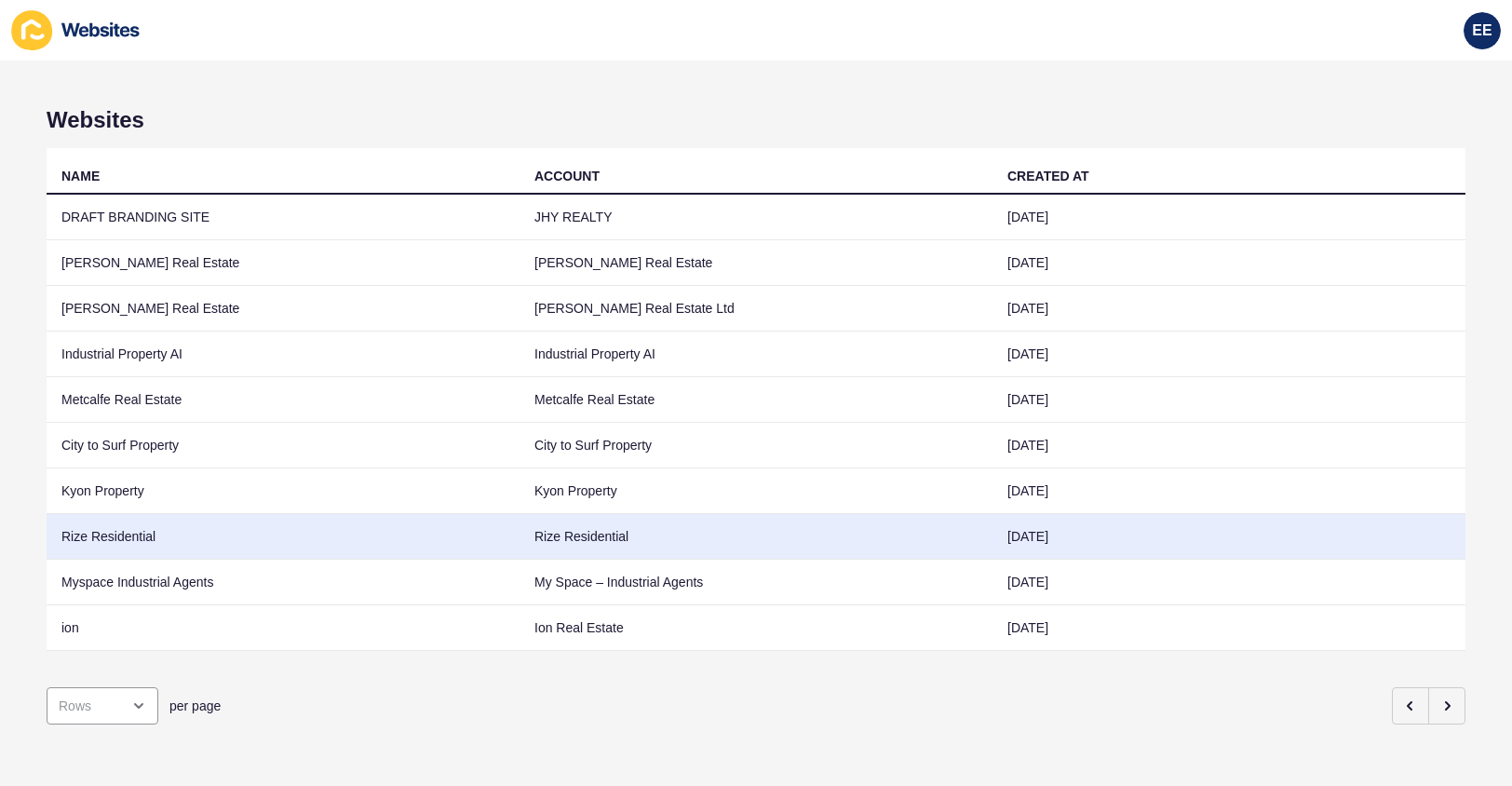 click on "Rize Residential" at bounding box center (283, 536) 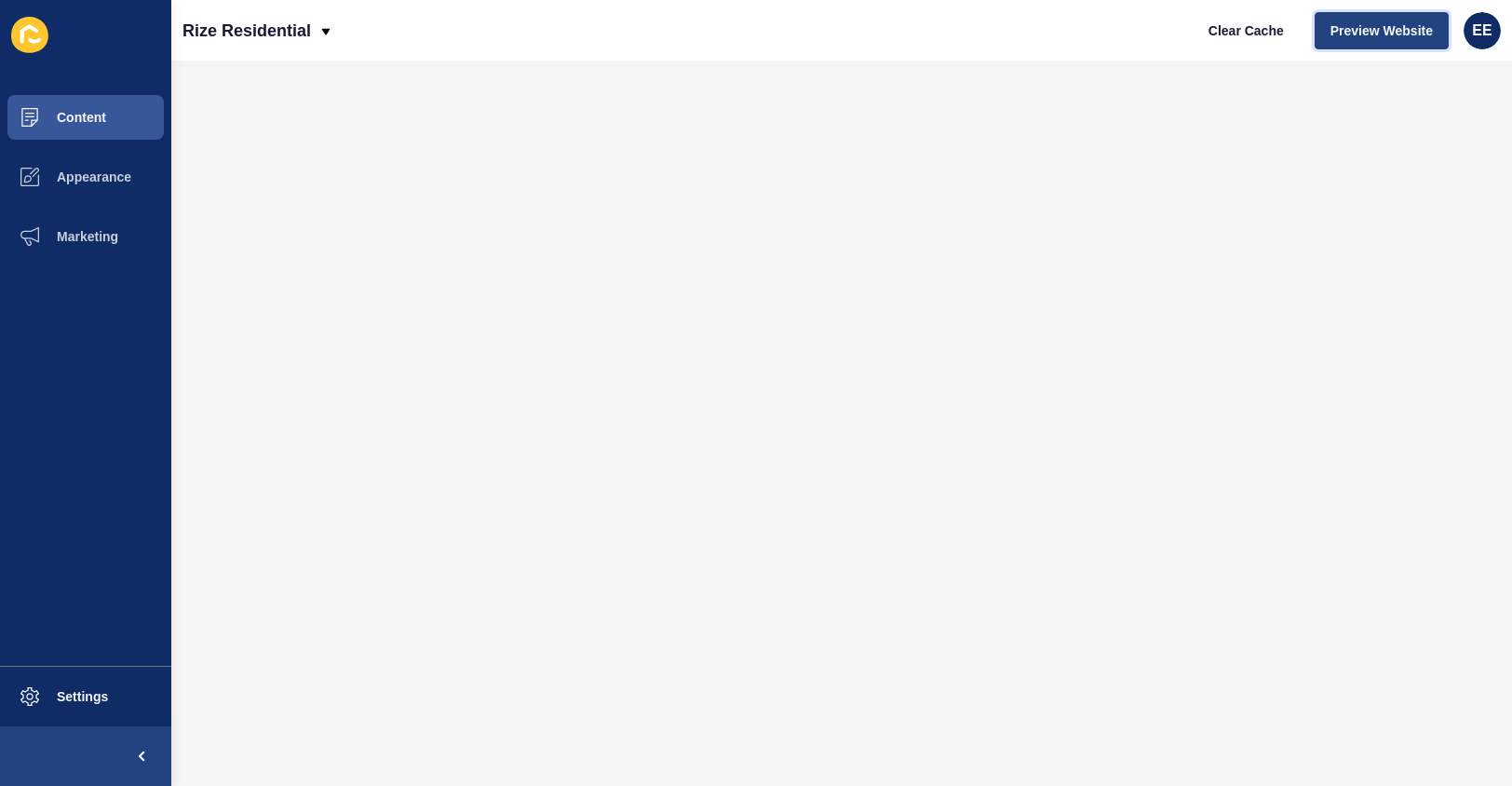 click on "Preview Website" at bounding box center (1382, 31) 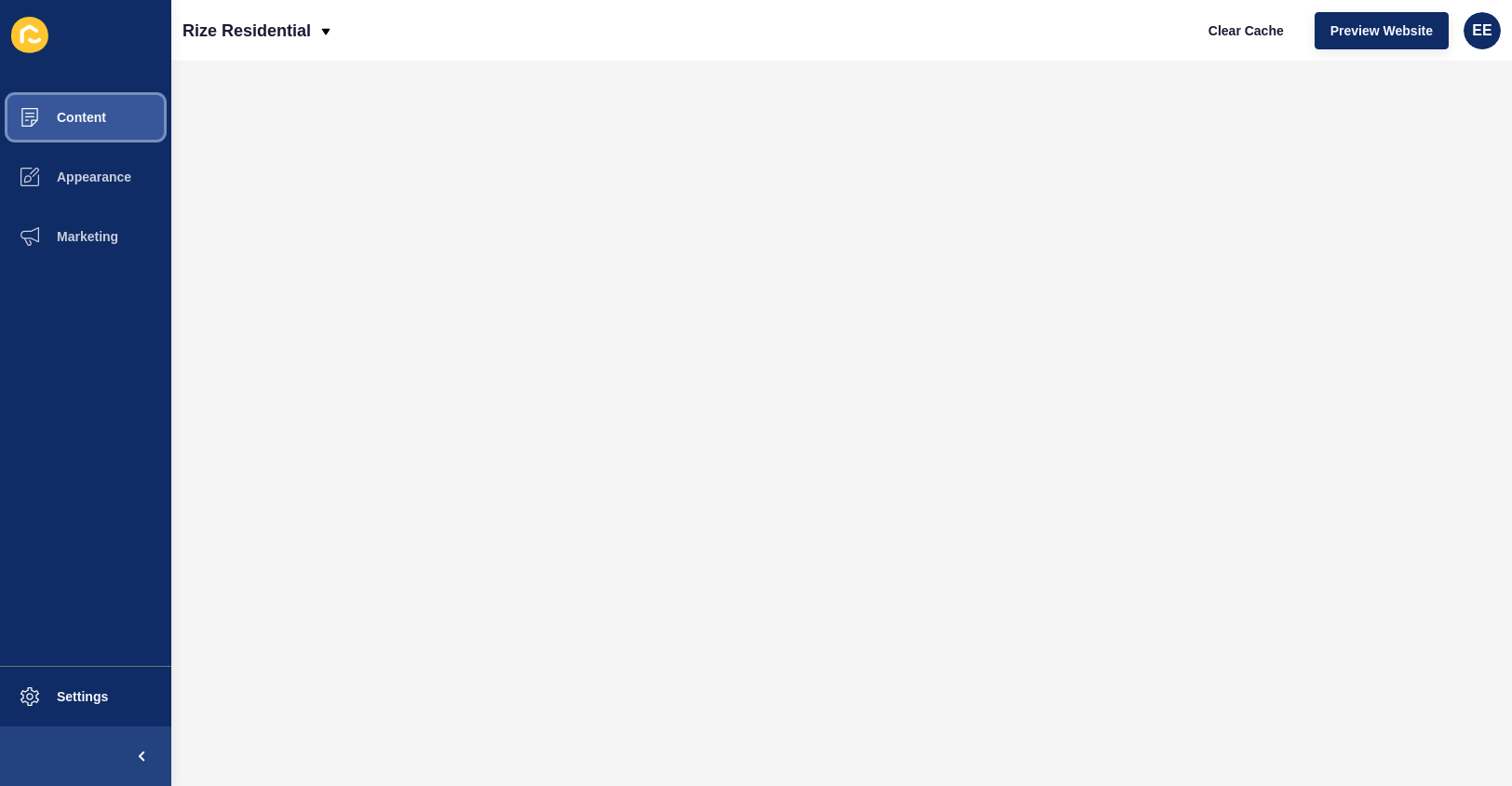 click on "Content" at bounding box center (51, 117) 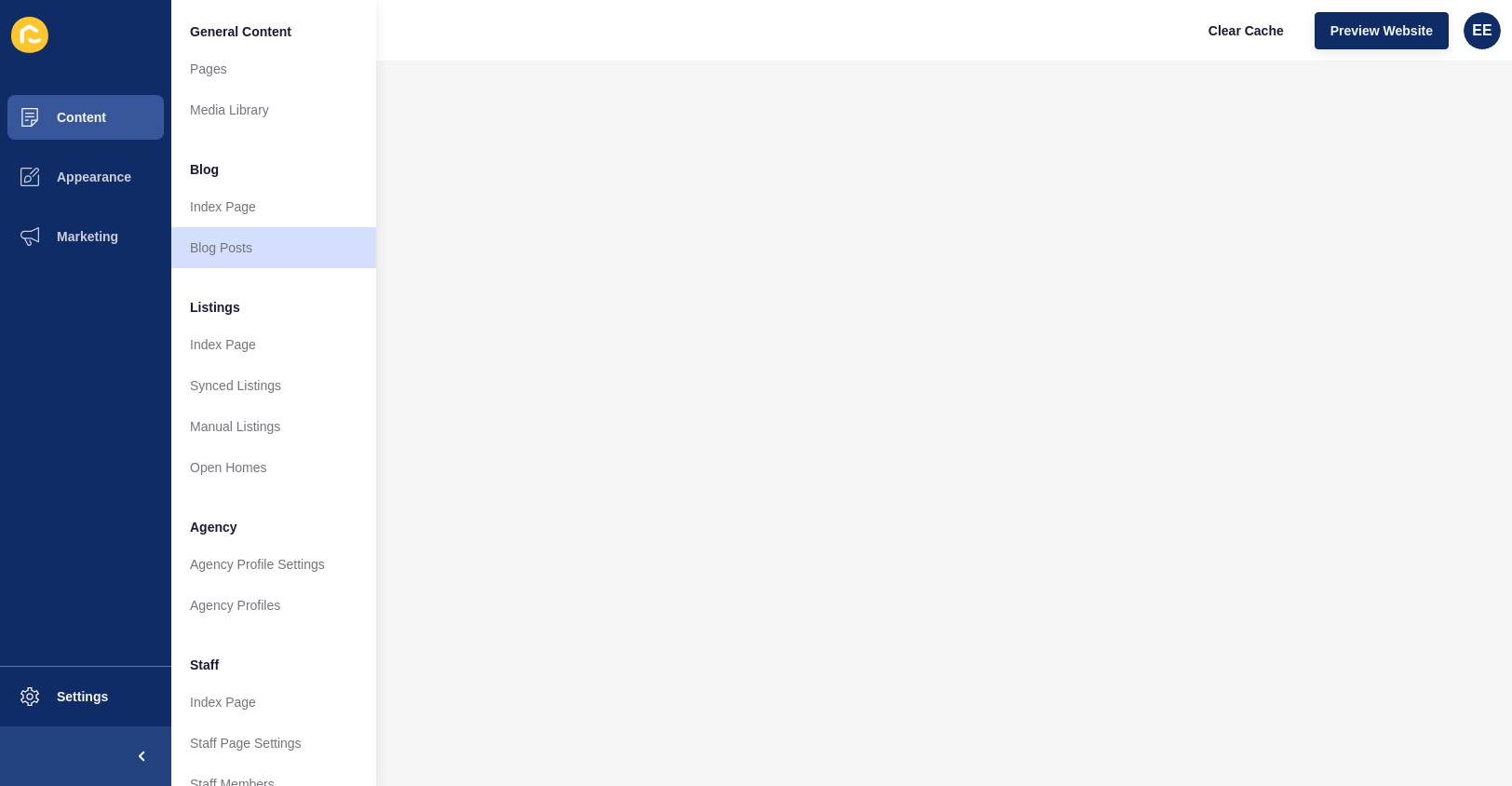 click on "Rize Residential Clear Cache Preview Website EE" at bounding box center (842, 30) 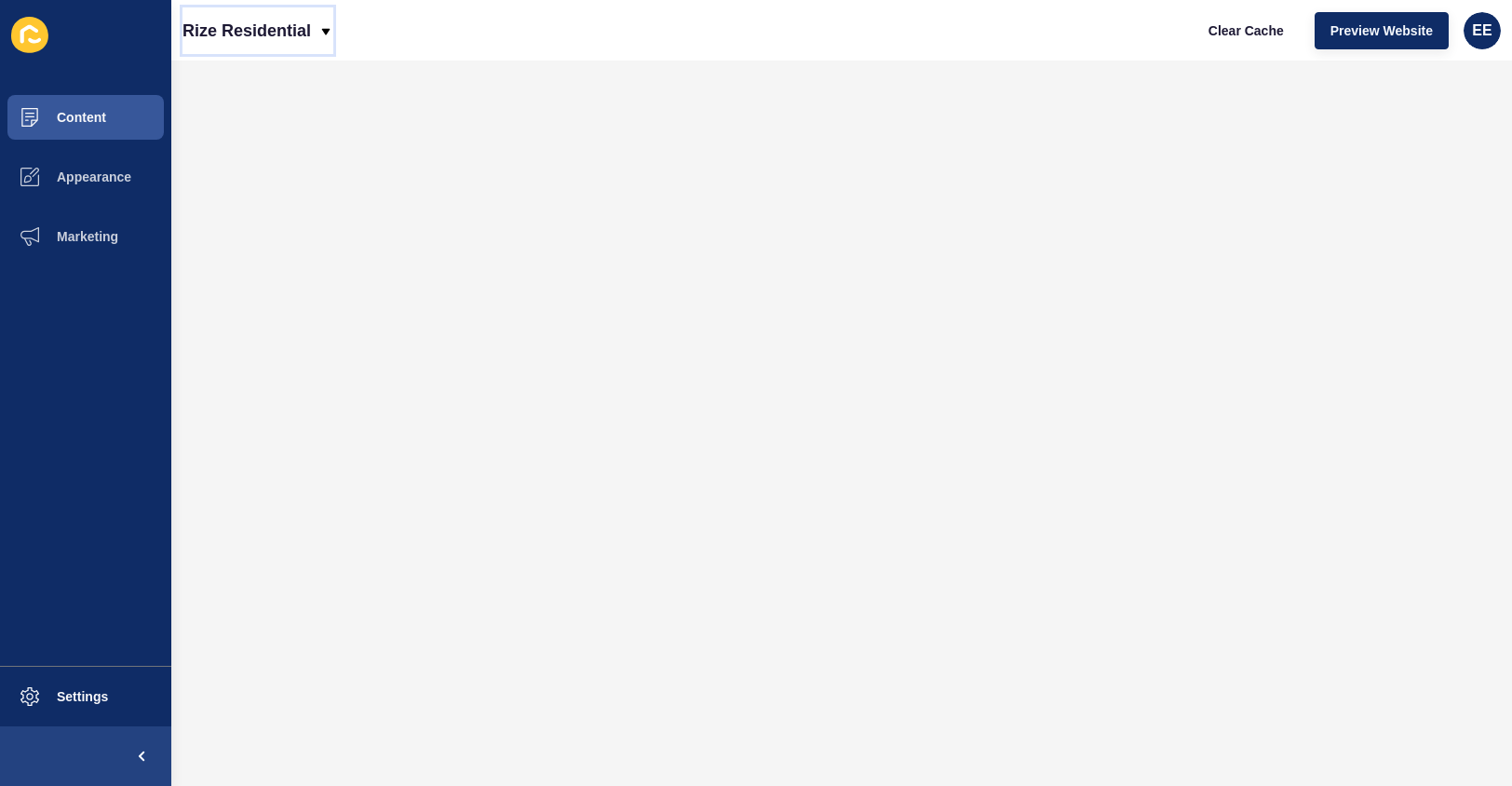 click on "Rize Residential" at bounding box center (247, 31) 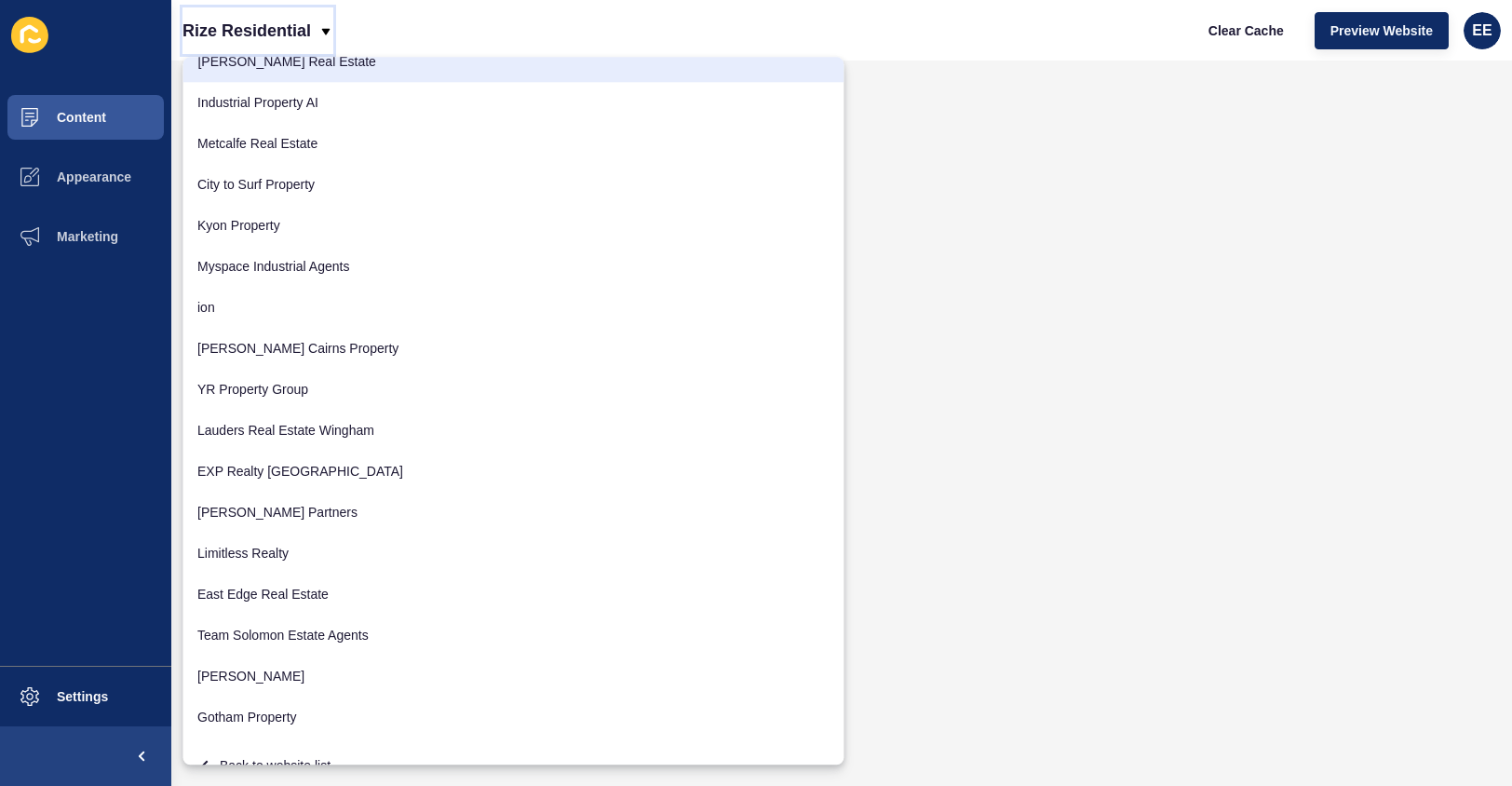 scroll, scrollTop: 536, scrollLeft: 0, axis: vertical 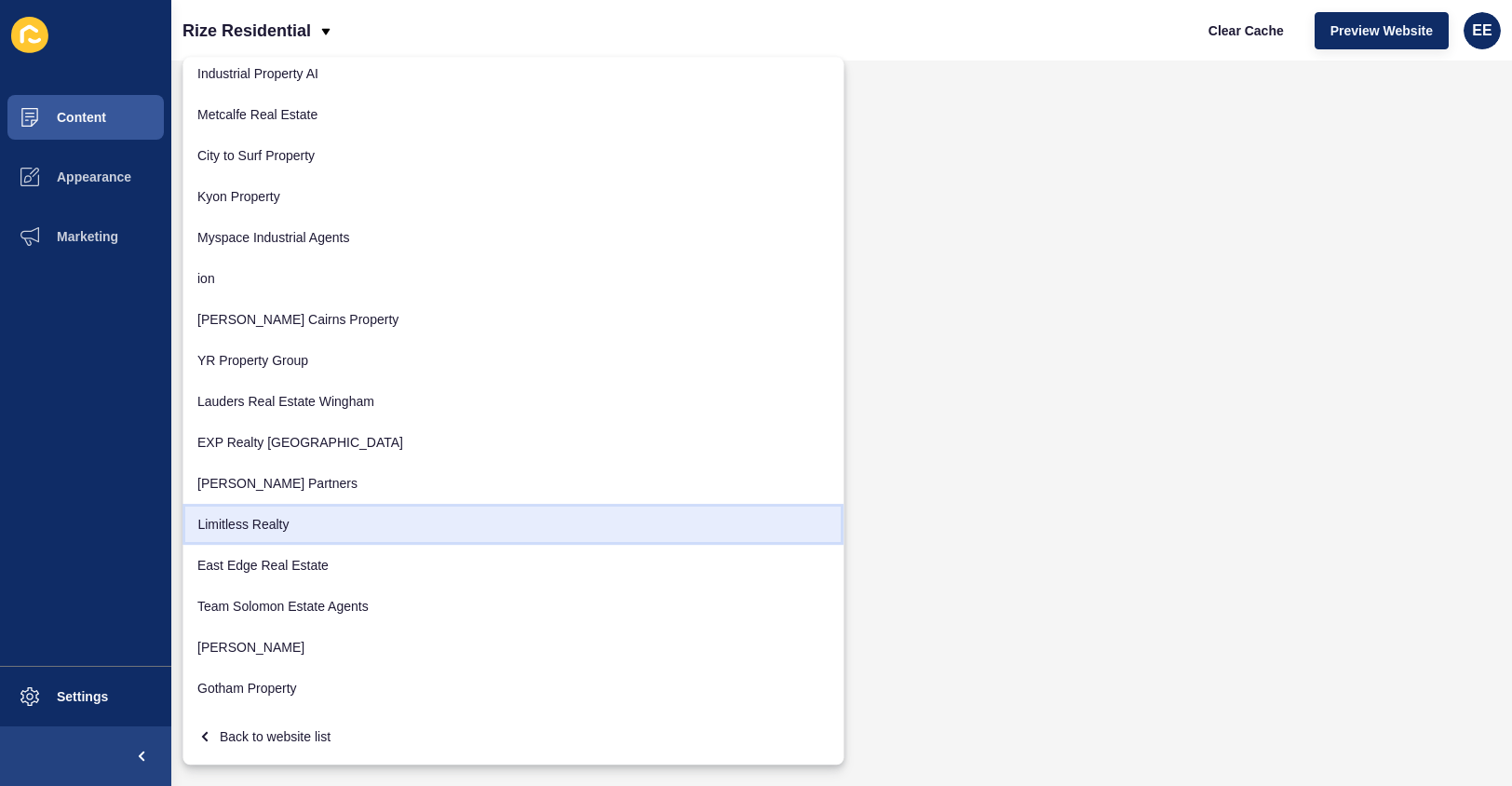 click on "Limitless Realty" at bounding box center (513, 524) 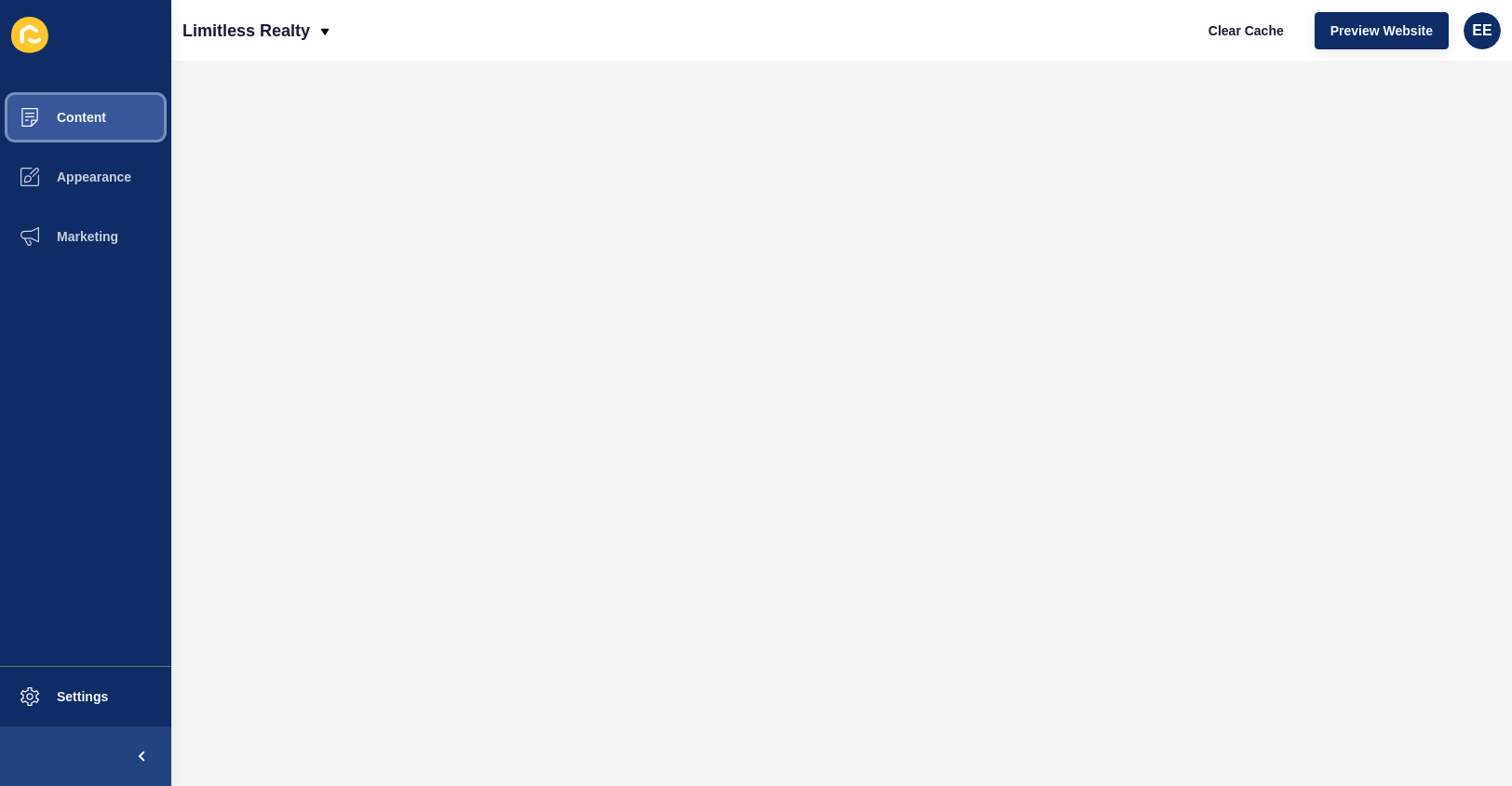 click on "Content" at bounding box center (86, 117) 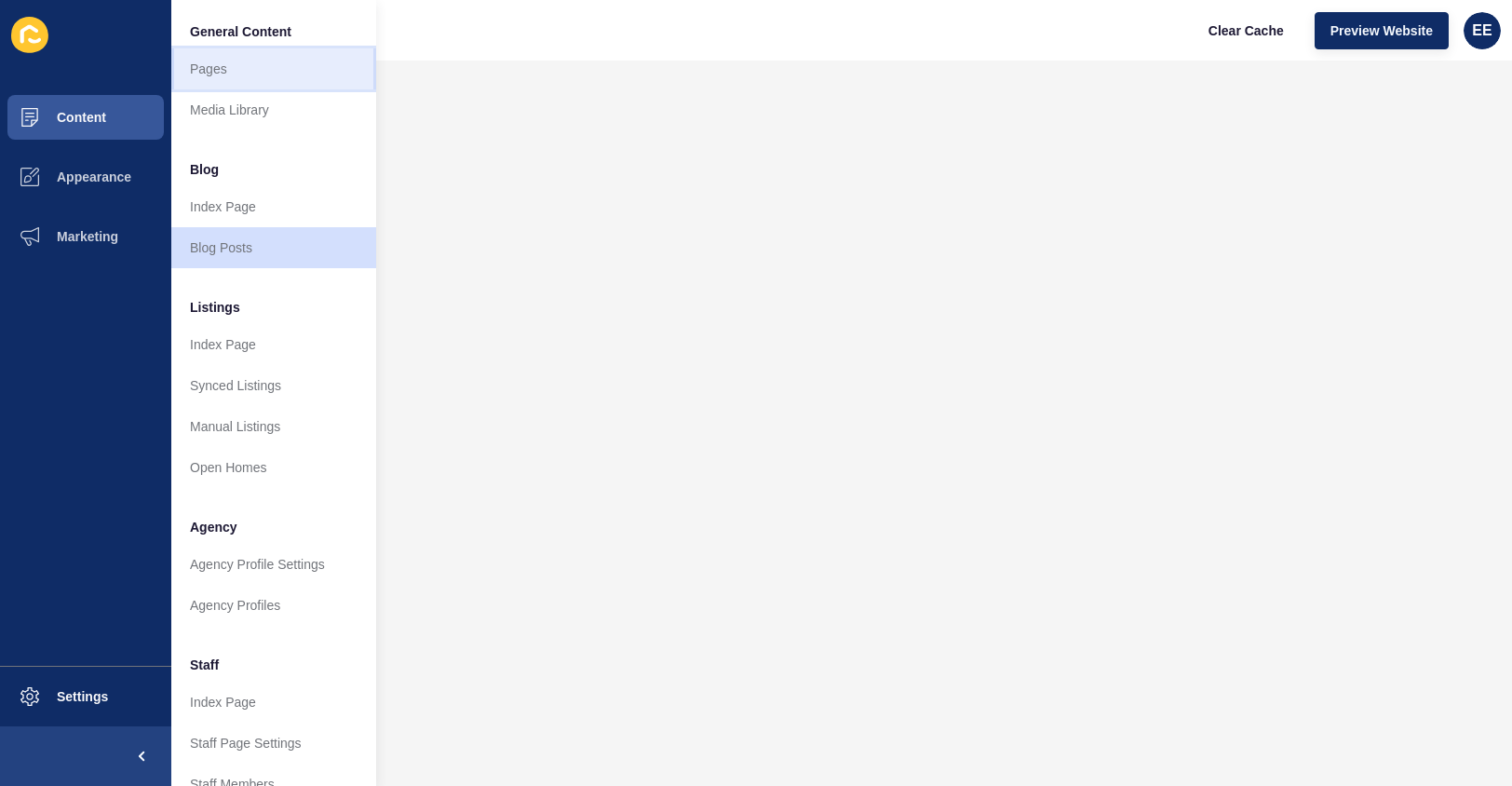 click on "Pages" at bounding box center (274, 69) 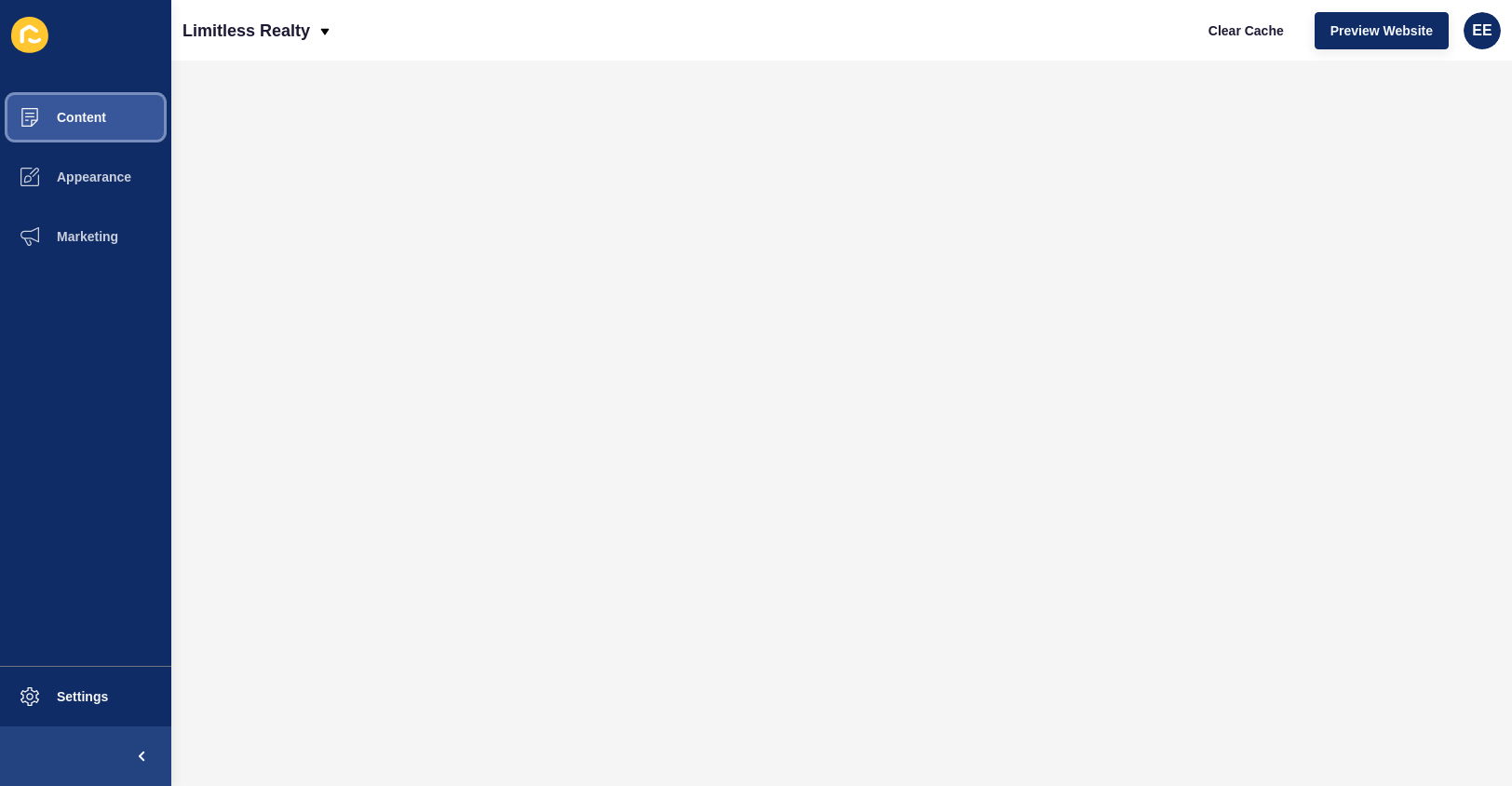 click on "Content" at bounding box center [86, 117] 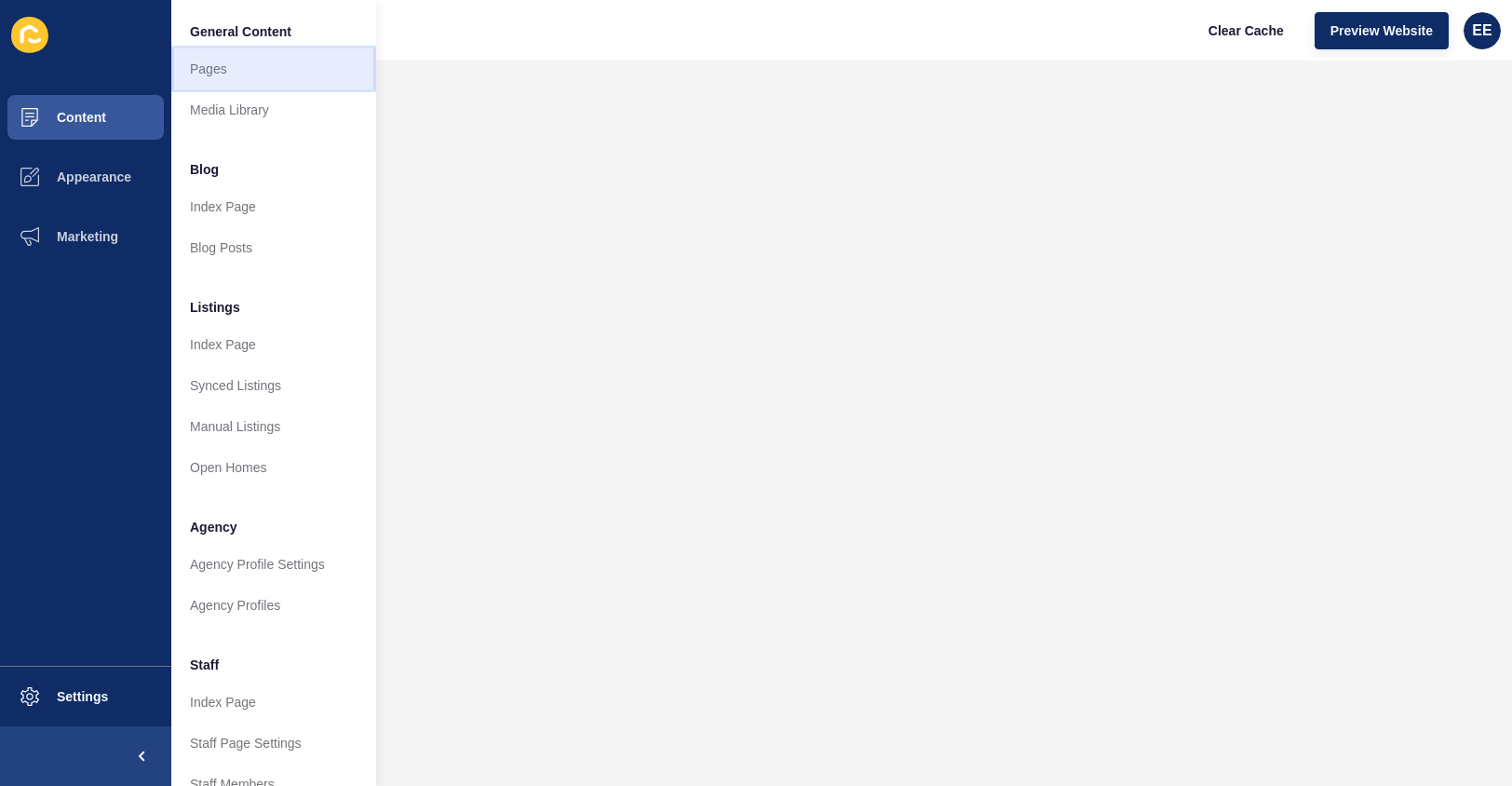 click on "Pages" at bounding box center (274, 69) 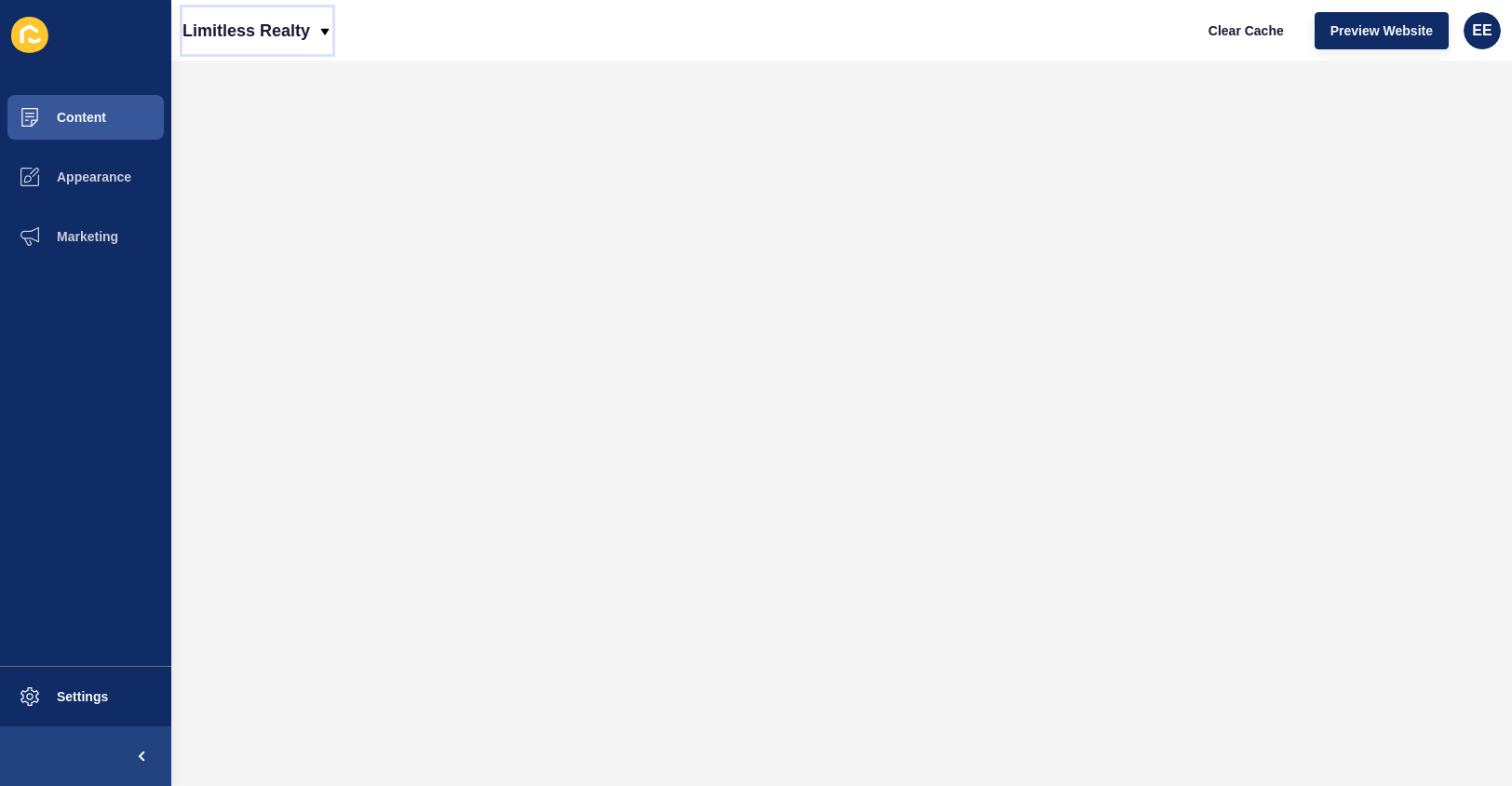 click on "Limitless Realty" at bounding box center [246, 31] 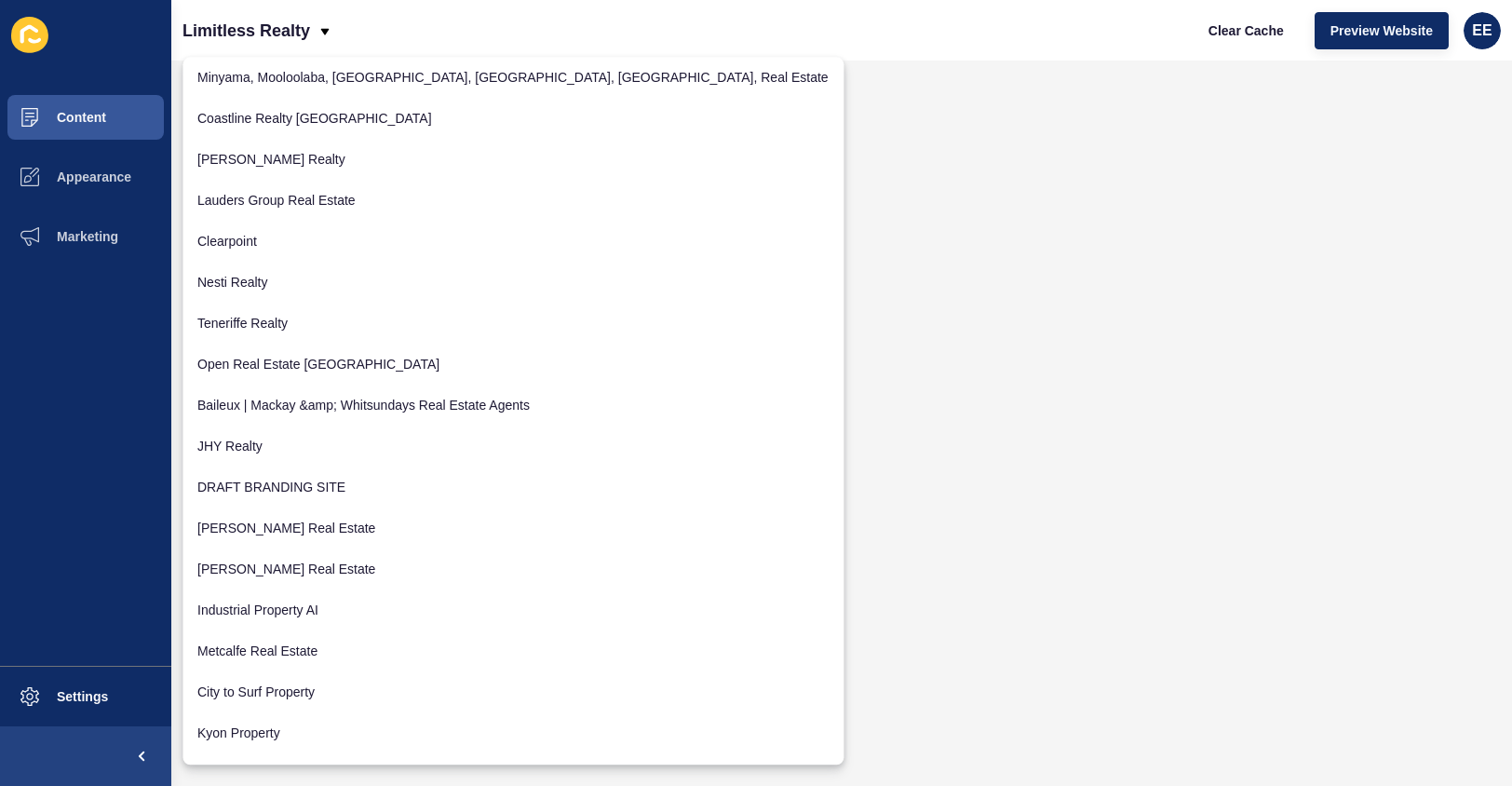 click on "Limitless Realty Clear Cache Preview Website EE" at bounding box center [842, 30] 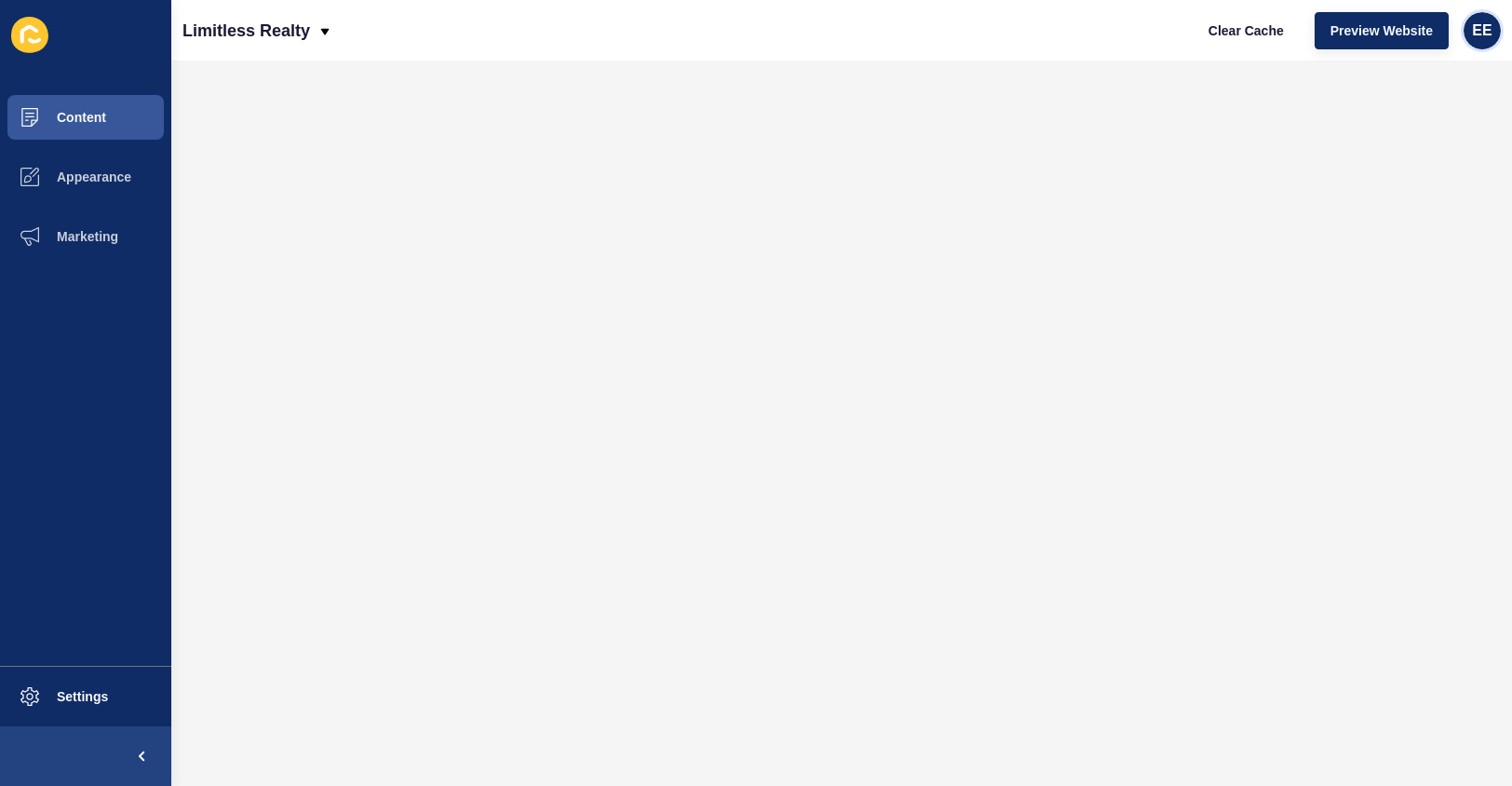 click on "EE" at bounding box center (1481, 31) 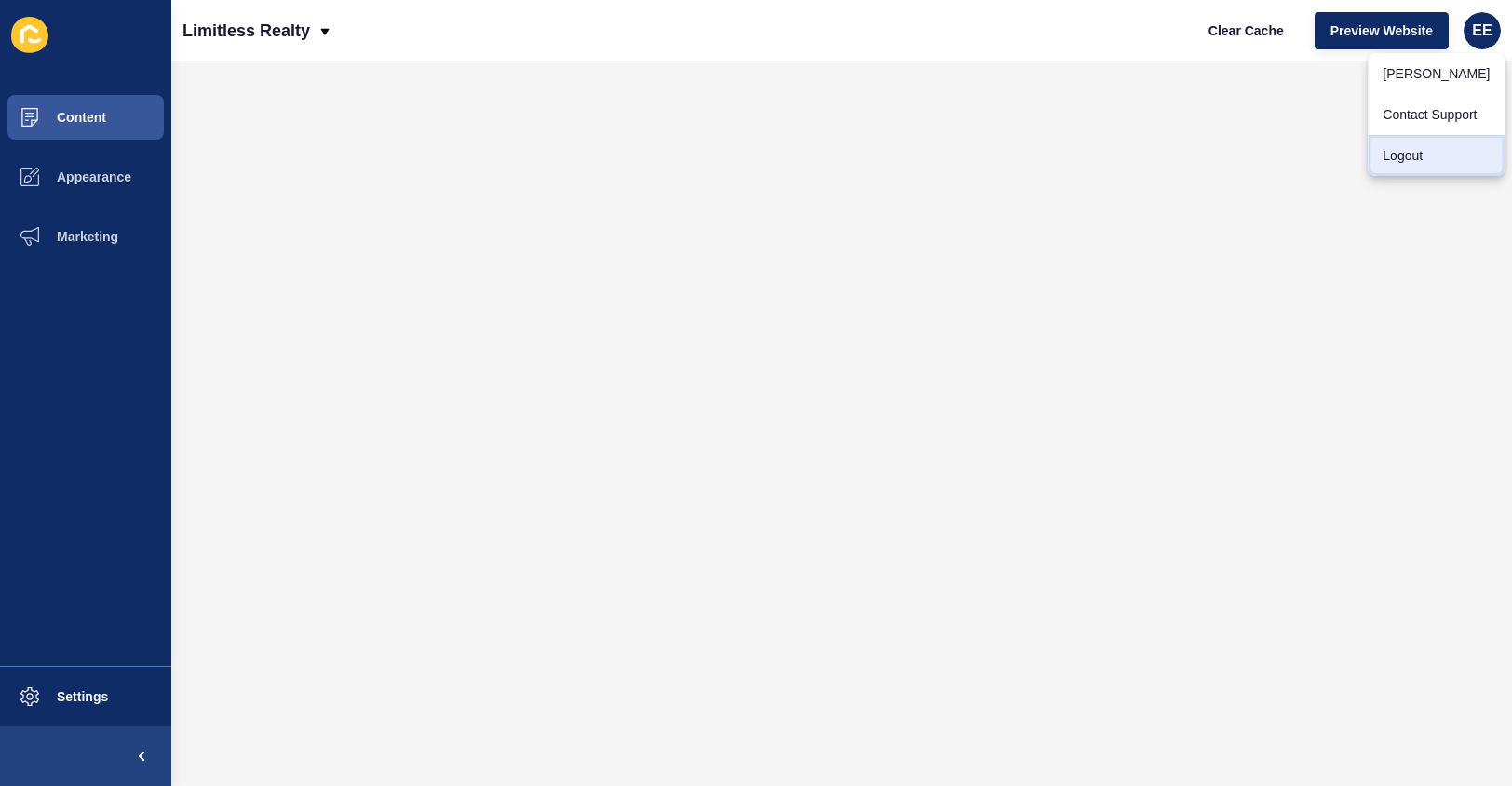 click on "Logout" at bounding box center [1436, 156] 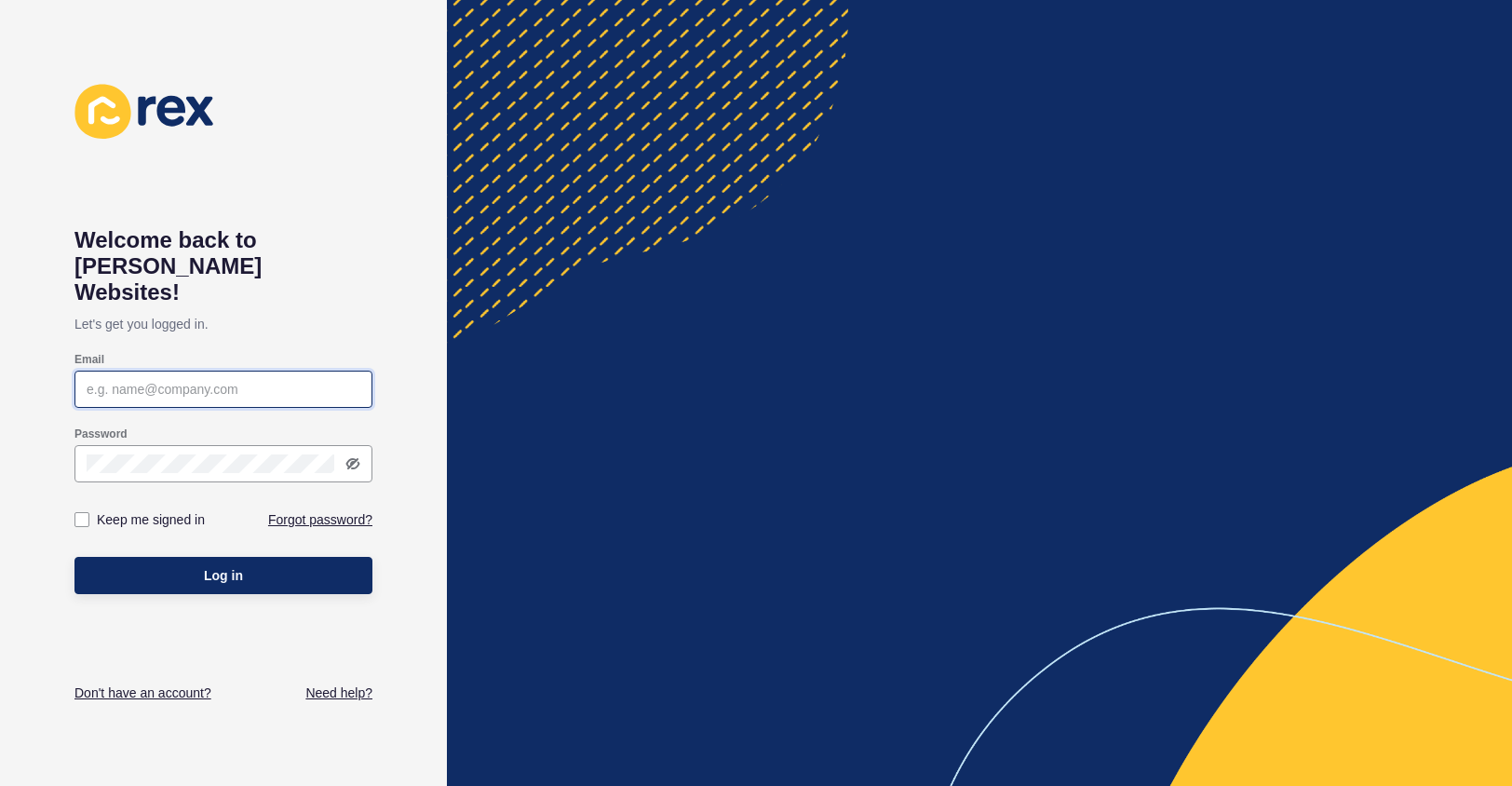 type on "[PERSON_NAME][EMAIL_ADDRESS][PERSON_NAME][DOMAIN_NAME]" 